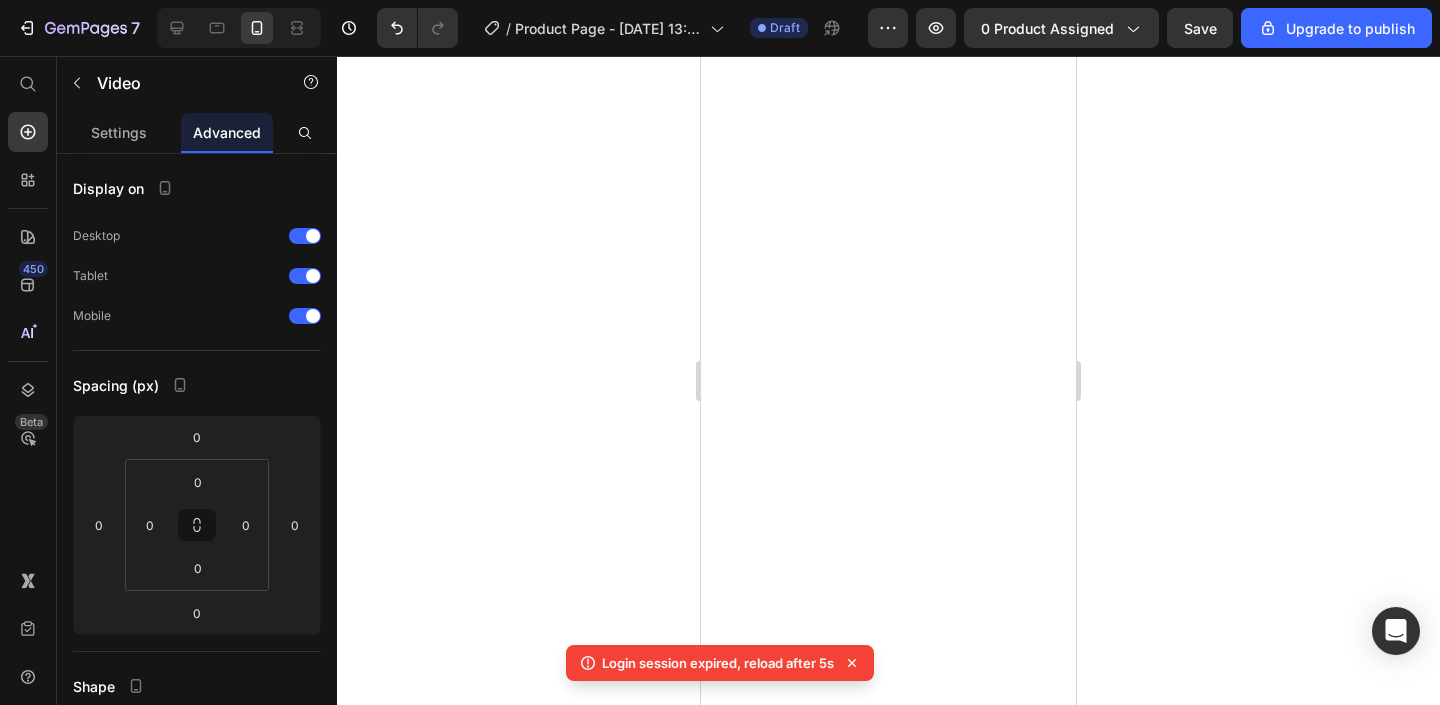 scroll, scrollTop: 0, scrollLeft: 0, axis: both 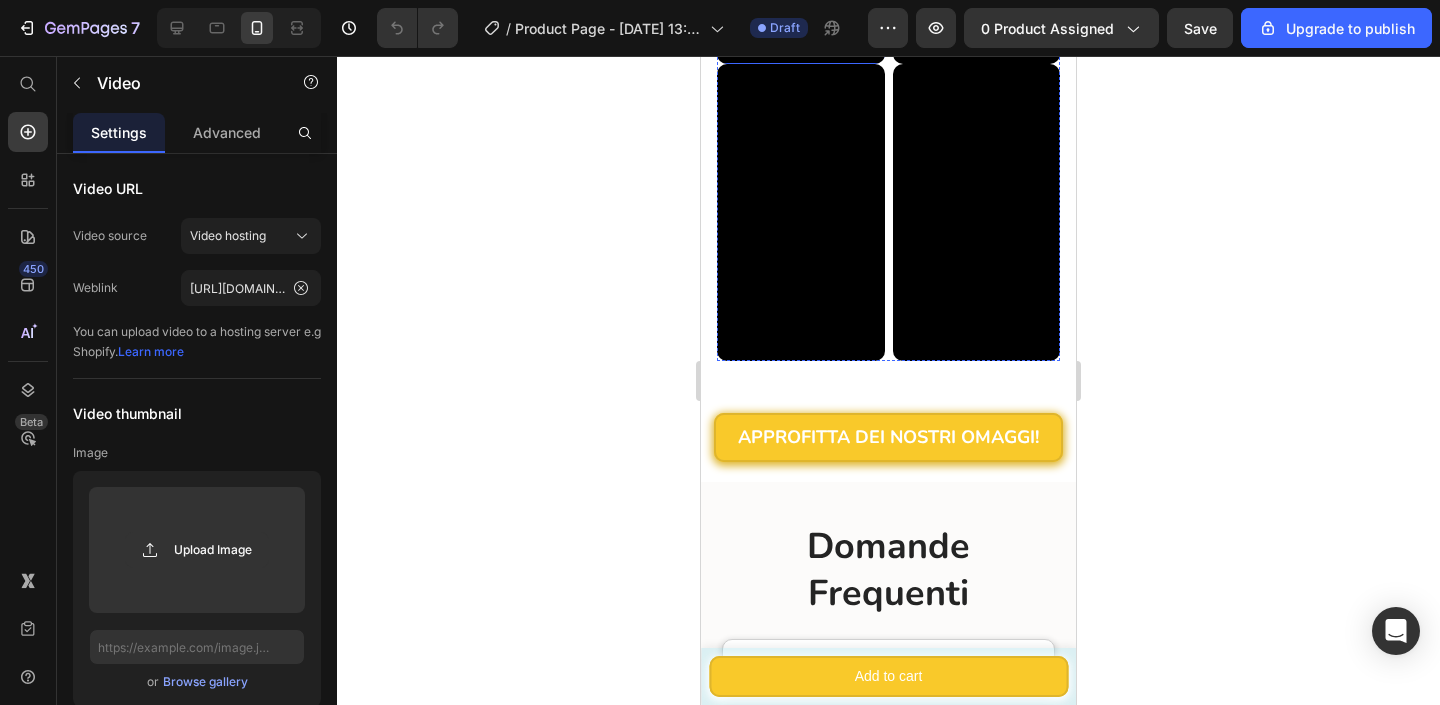 click at bounding box center (801, -85) 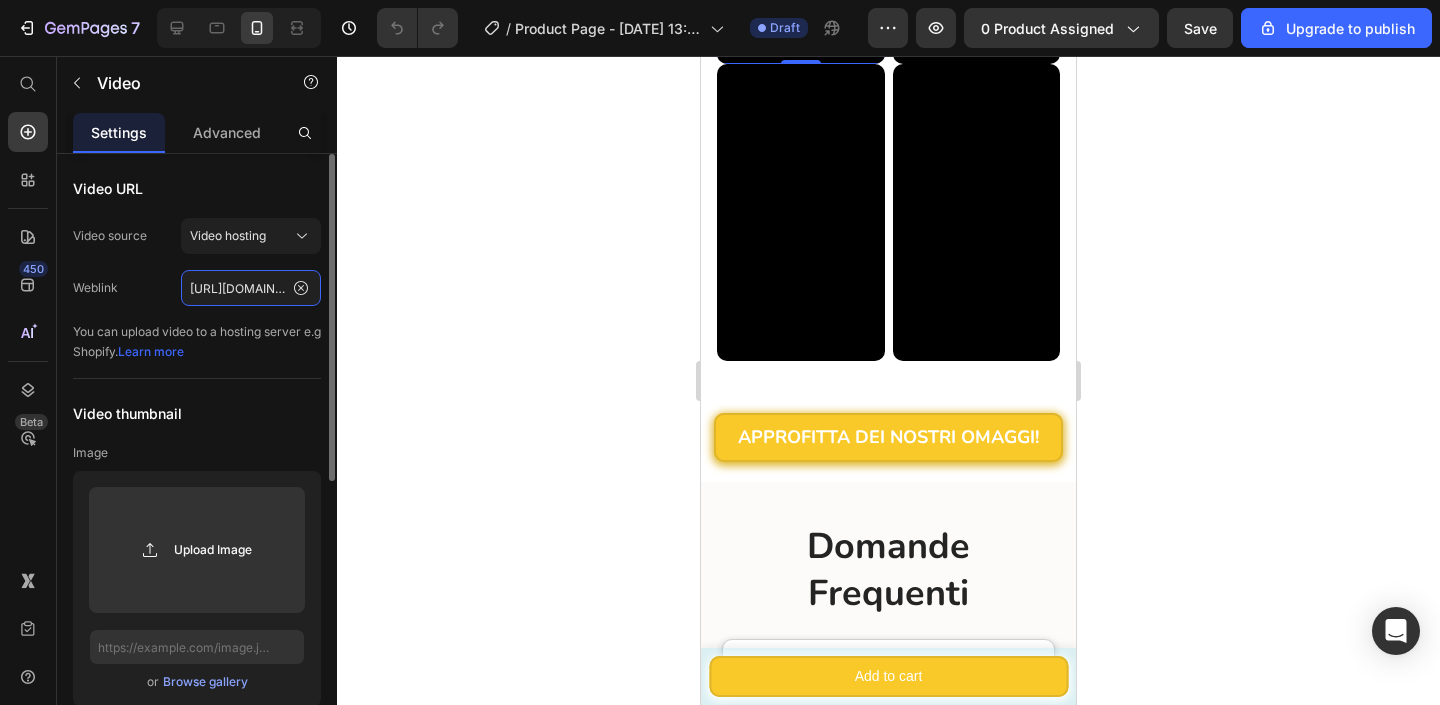 click on "[URL][DOMAIN_NAME]" 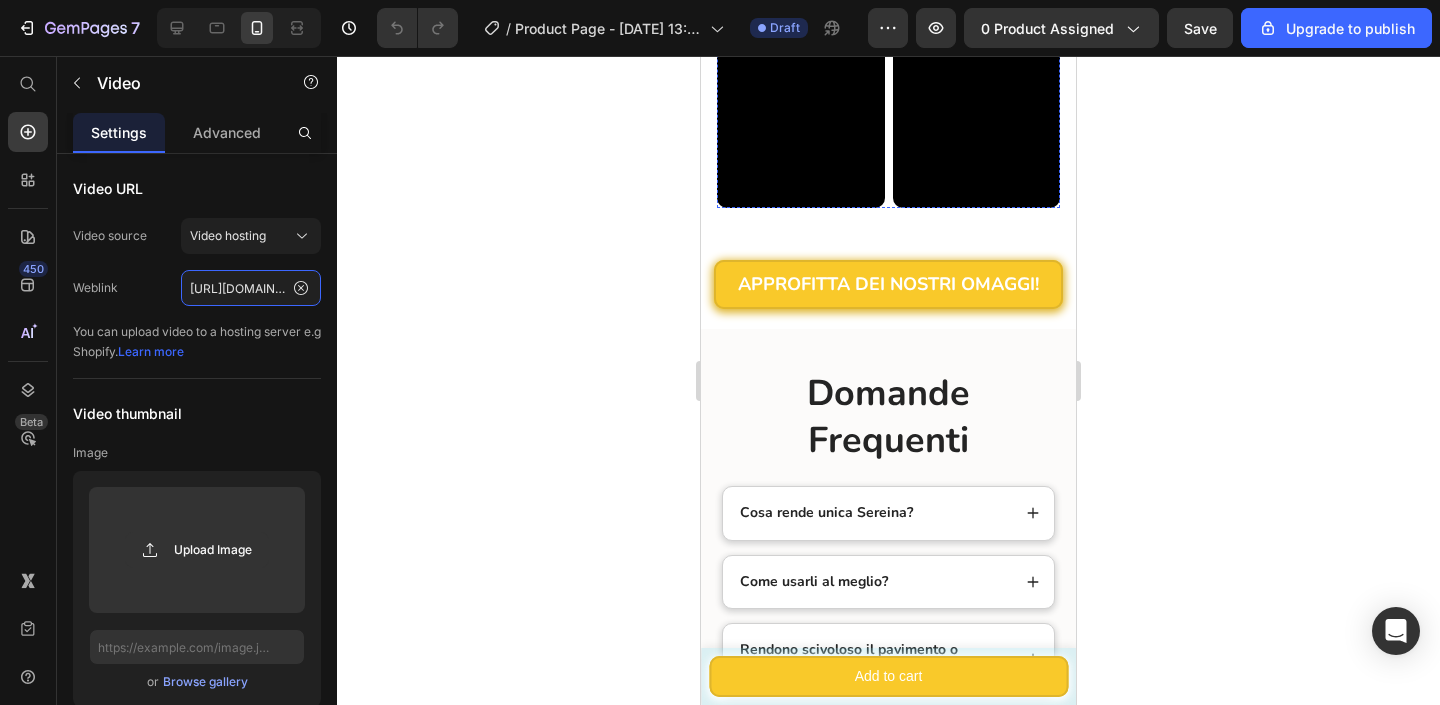 scroll, scrollTop: 8621, scrollLeft: 0, axis: vertical 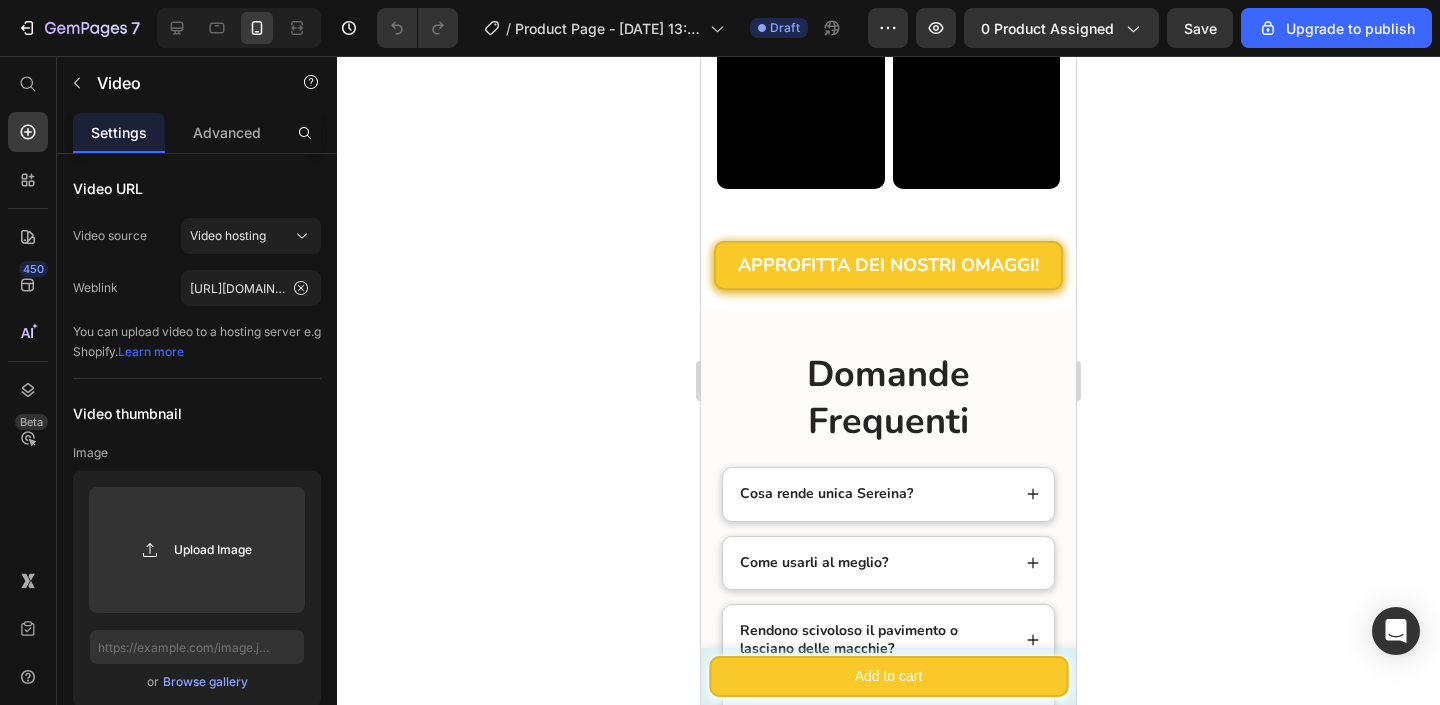 click at bounding box center (977, -257) 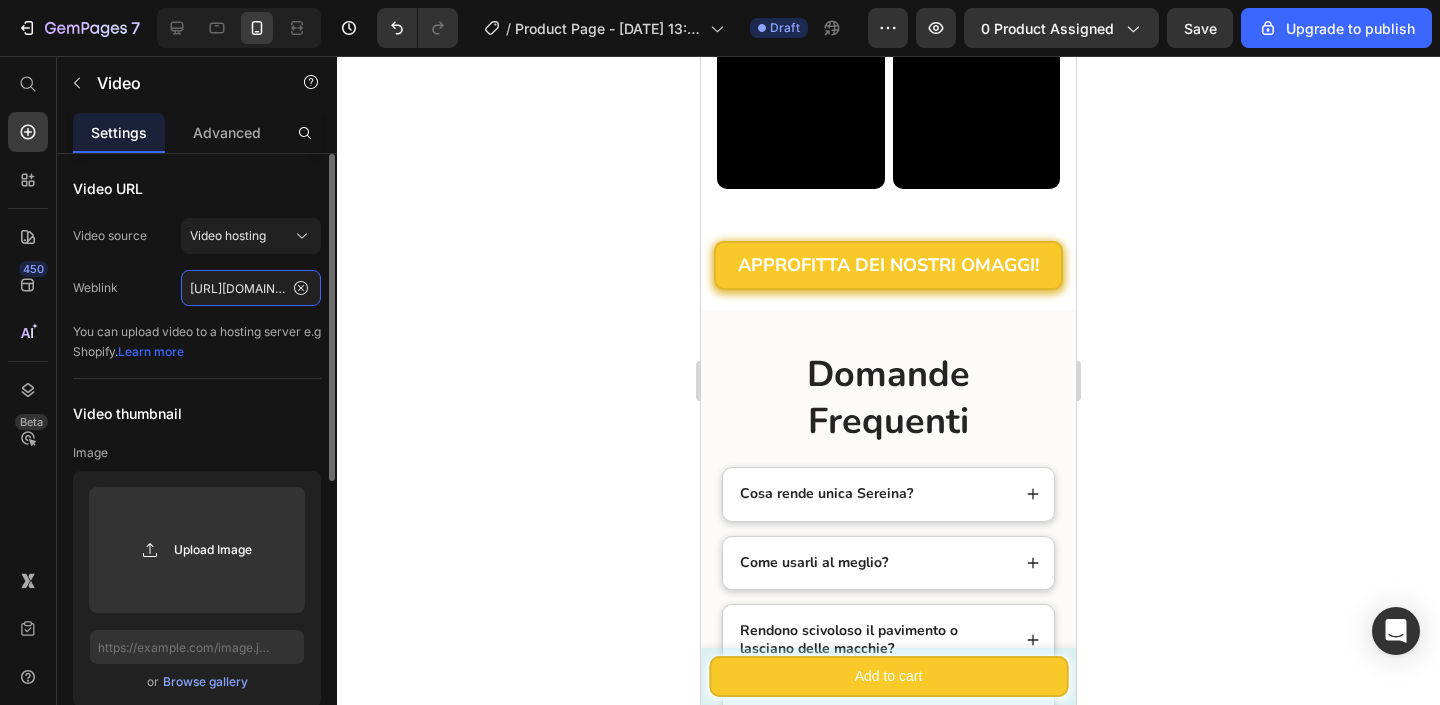 click on "[URL][DOMAIN_NAME]" 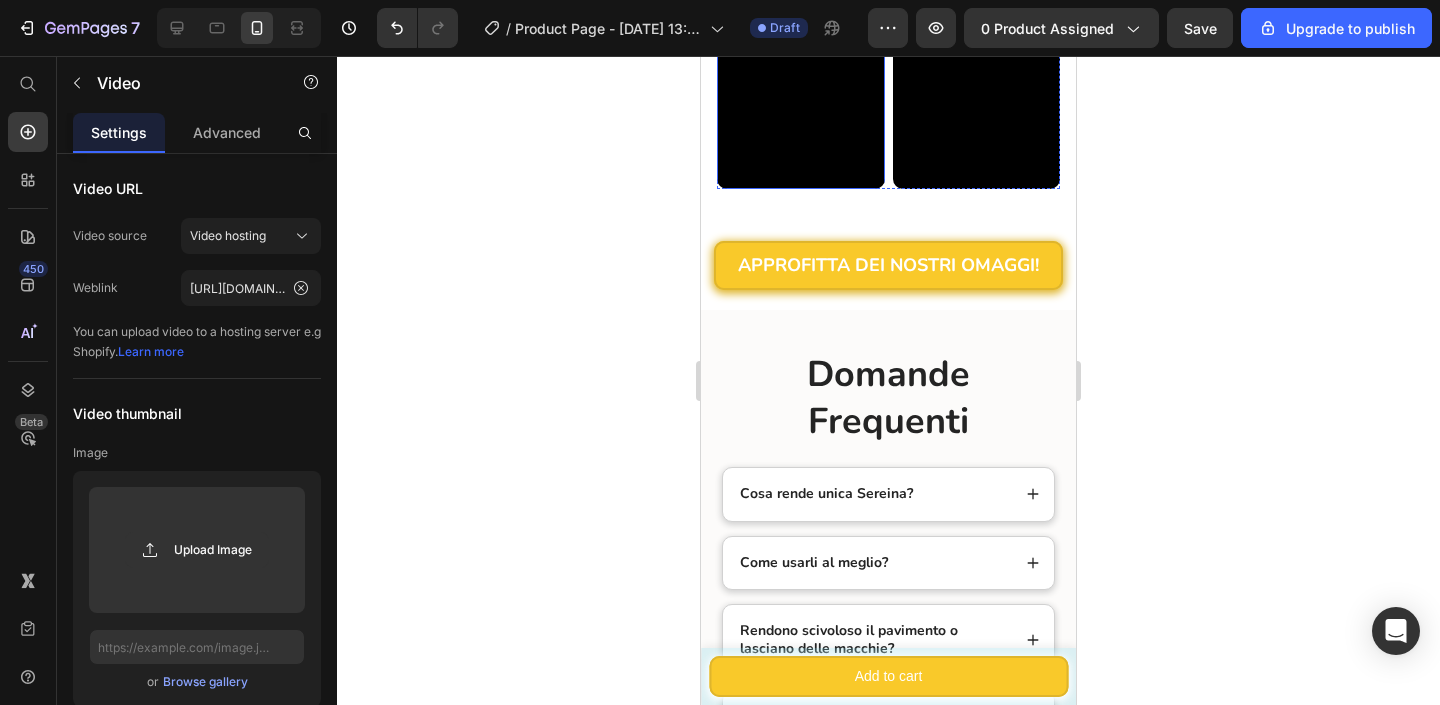click on "Video" at bounding box center (801, 41) 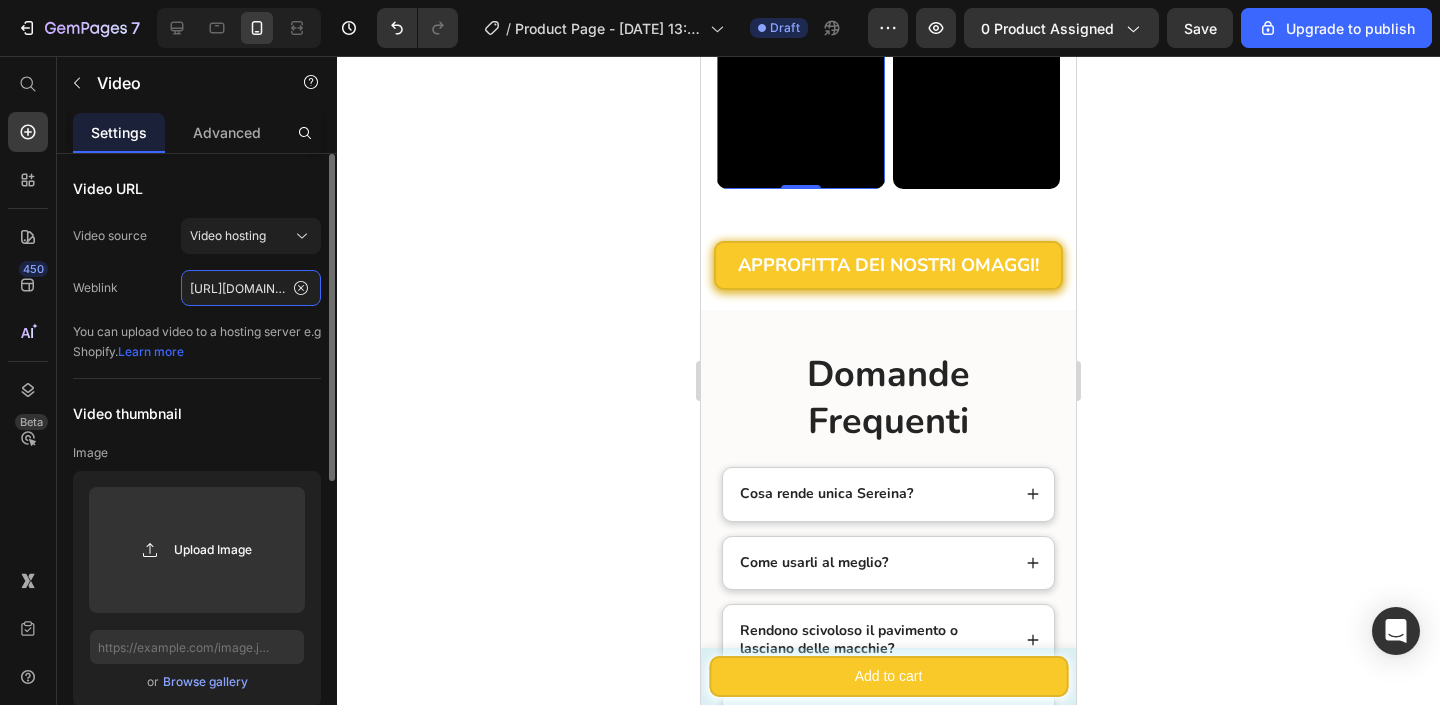 click on "[URL][DOMAIN_NAME]" 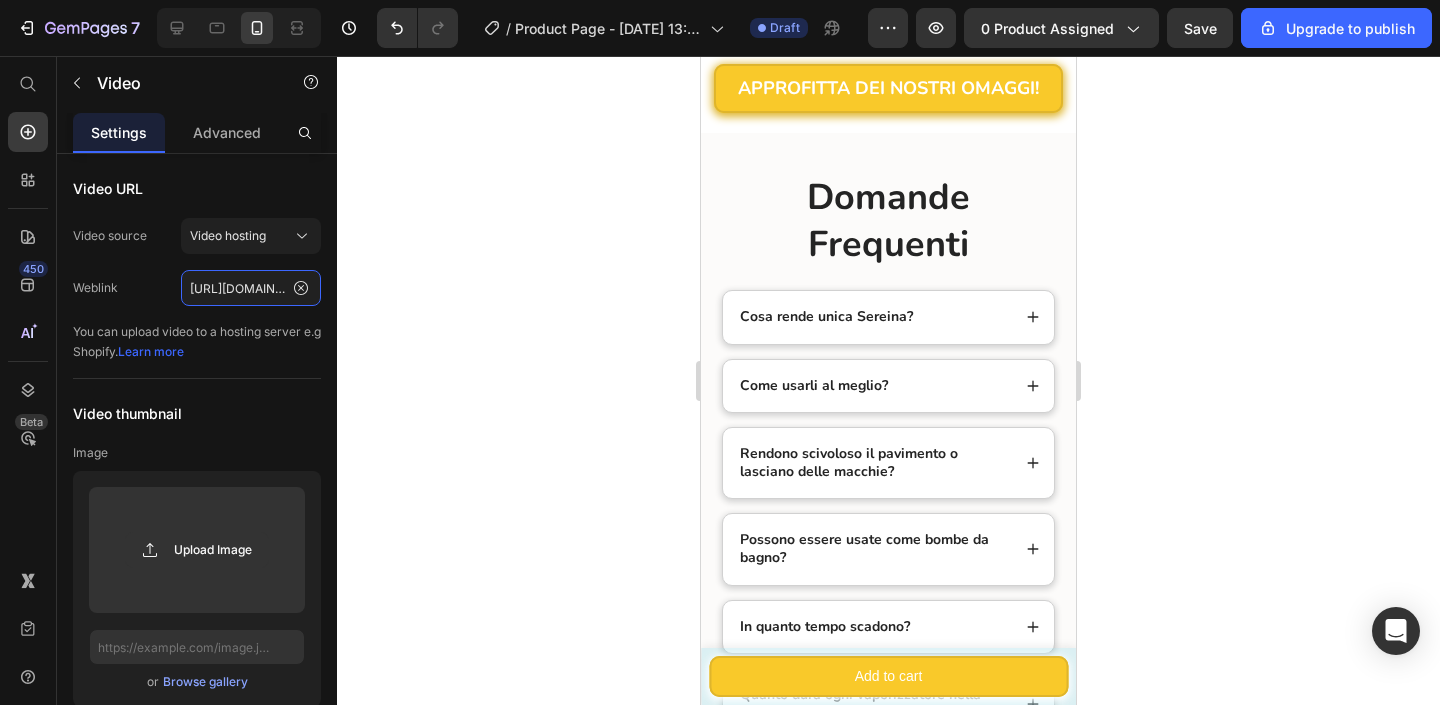 scroll, scrollTop: 8800, scrollLeft: 0, axis: vertical 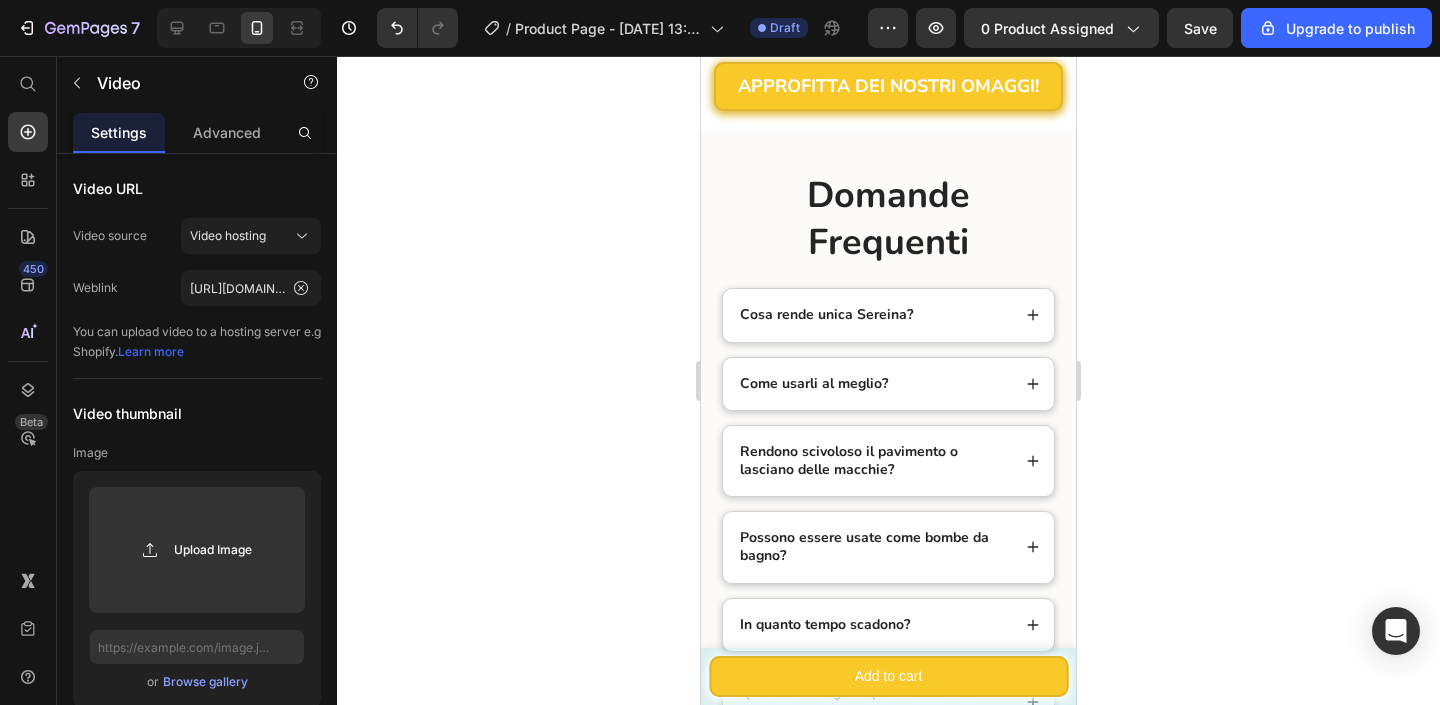click at bounding box center (977, -138) 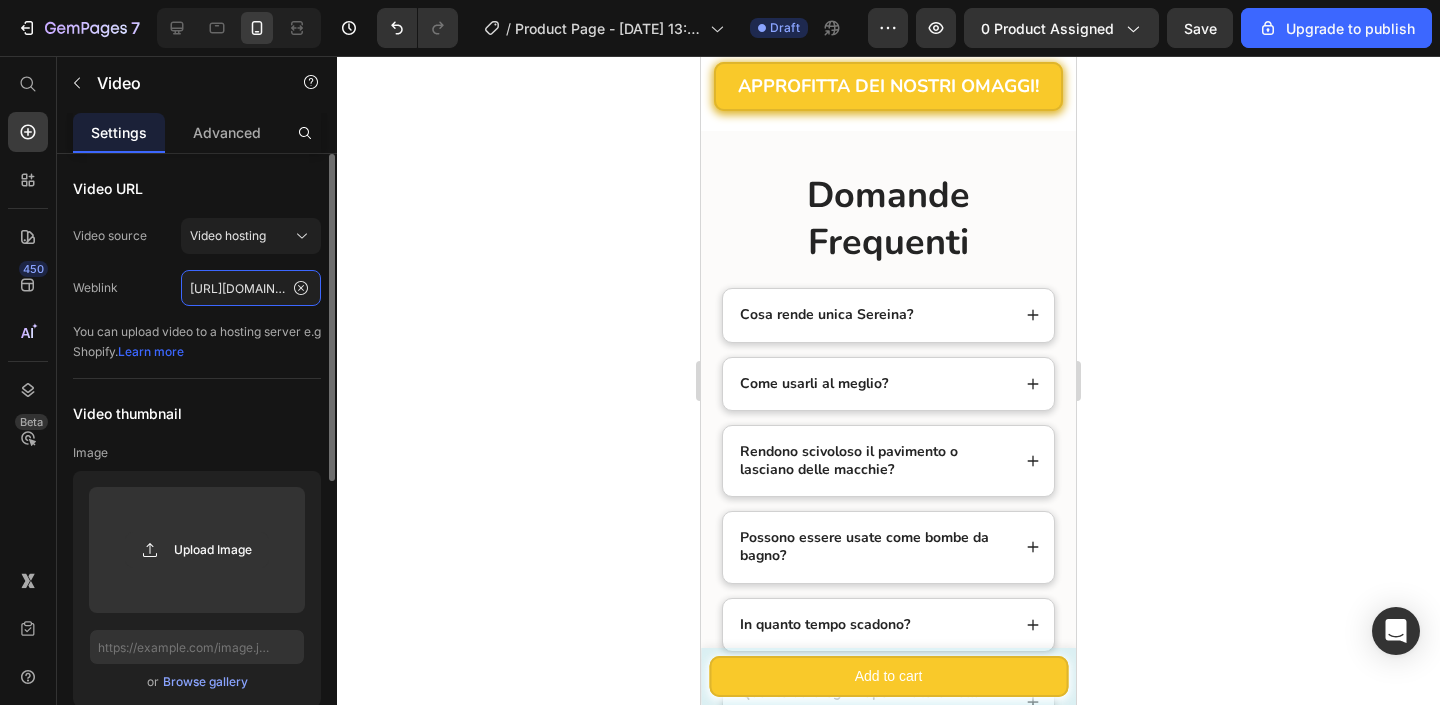 click on "[URL][DOMAIN_NAME]" 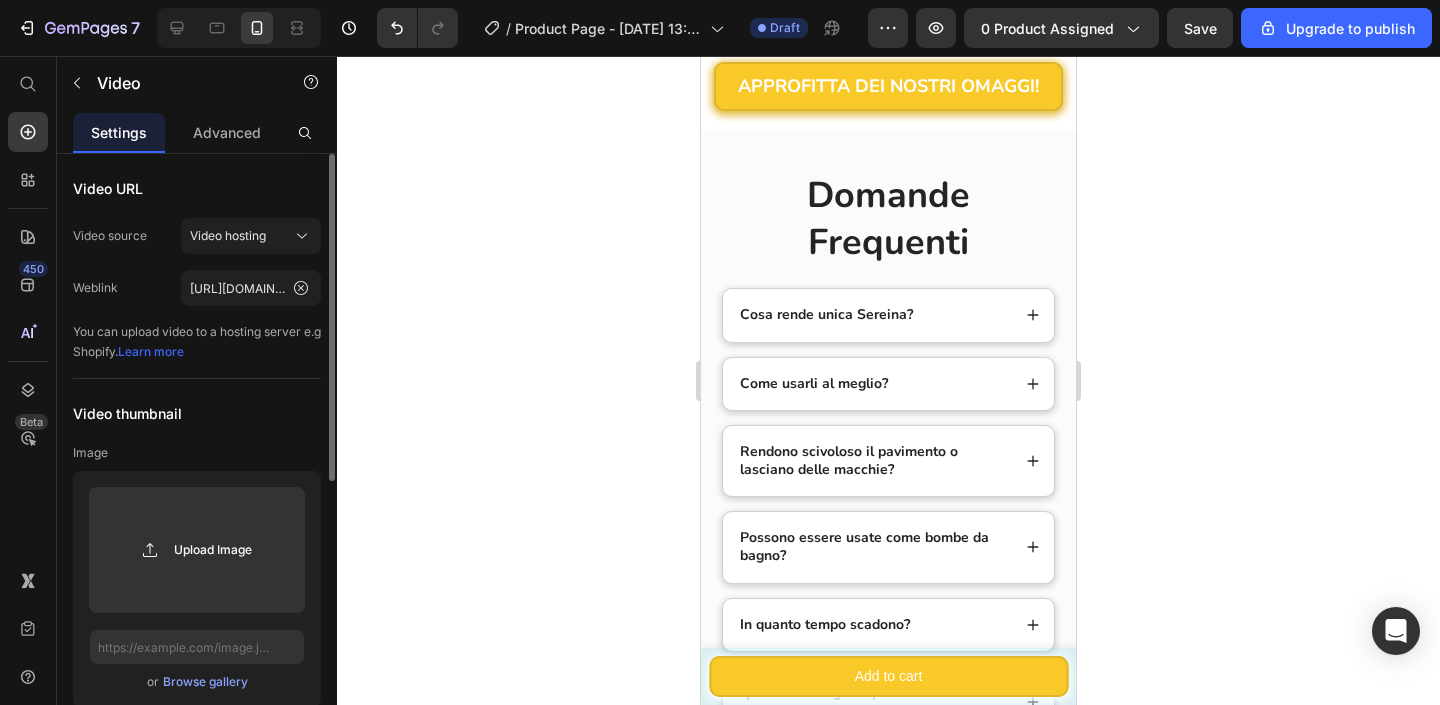 click at bounding box center (801, -436) 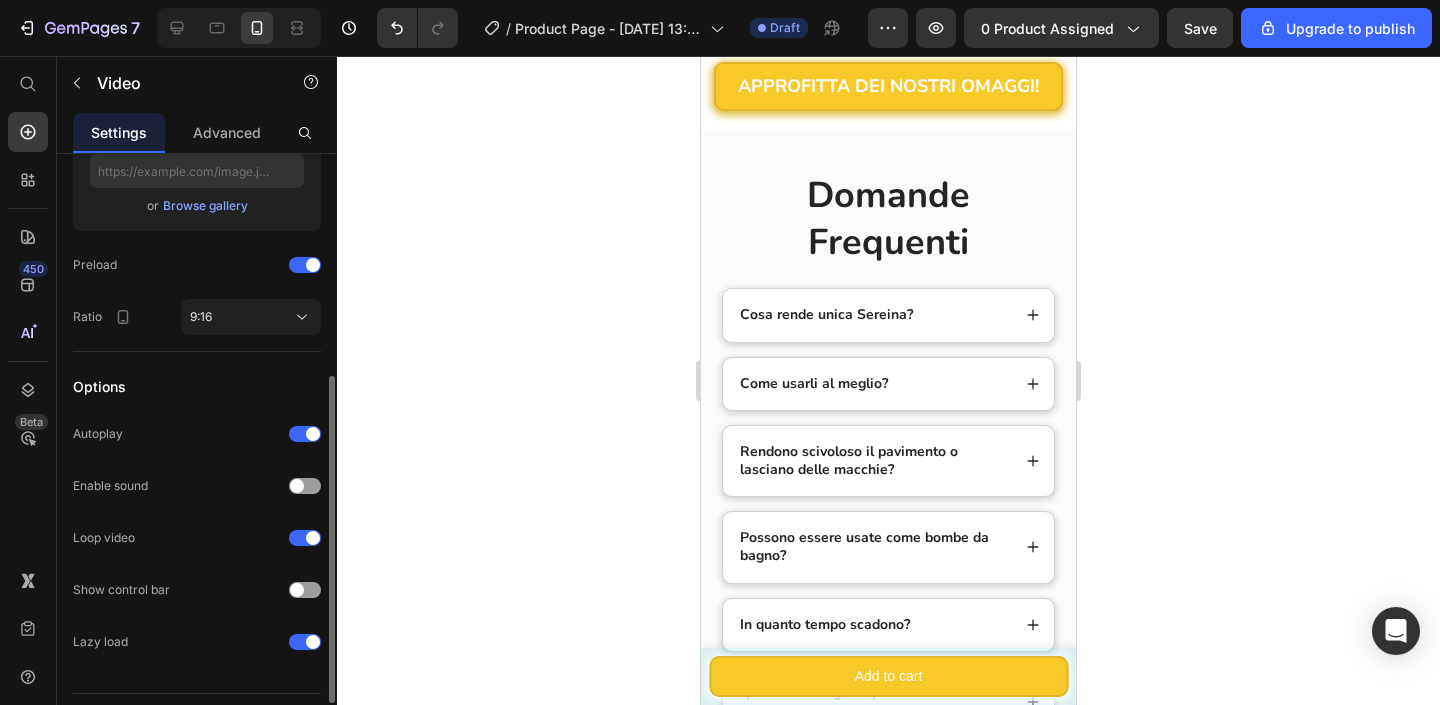scroll, scrollTop: 522, scrollLeft: 0, axis: vertical 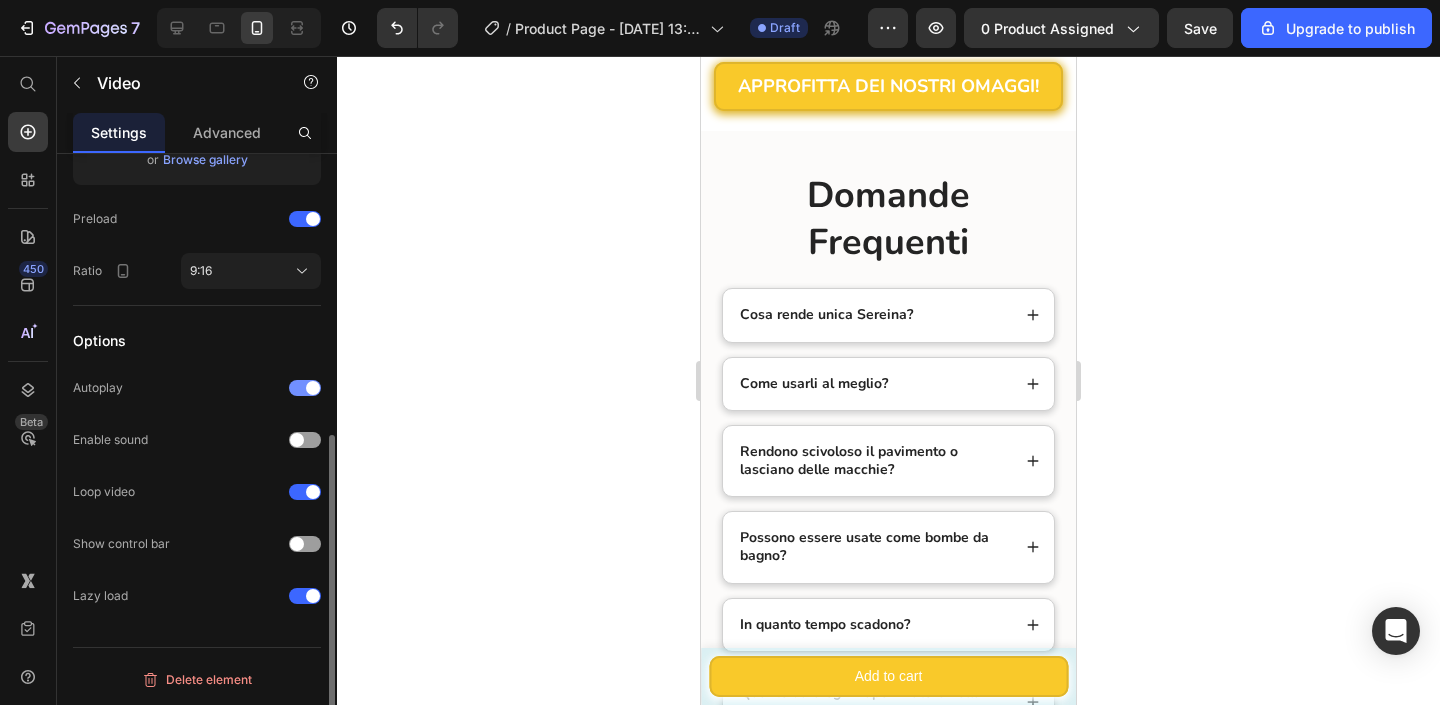 click at bounding box center [305, 388] 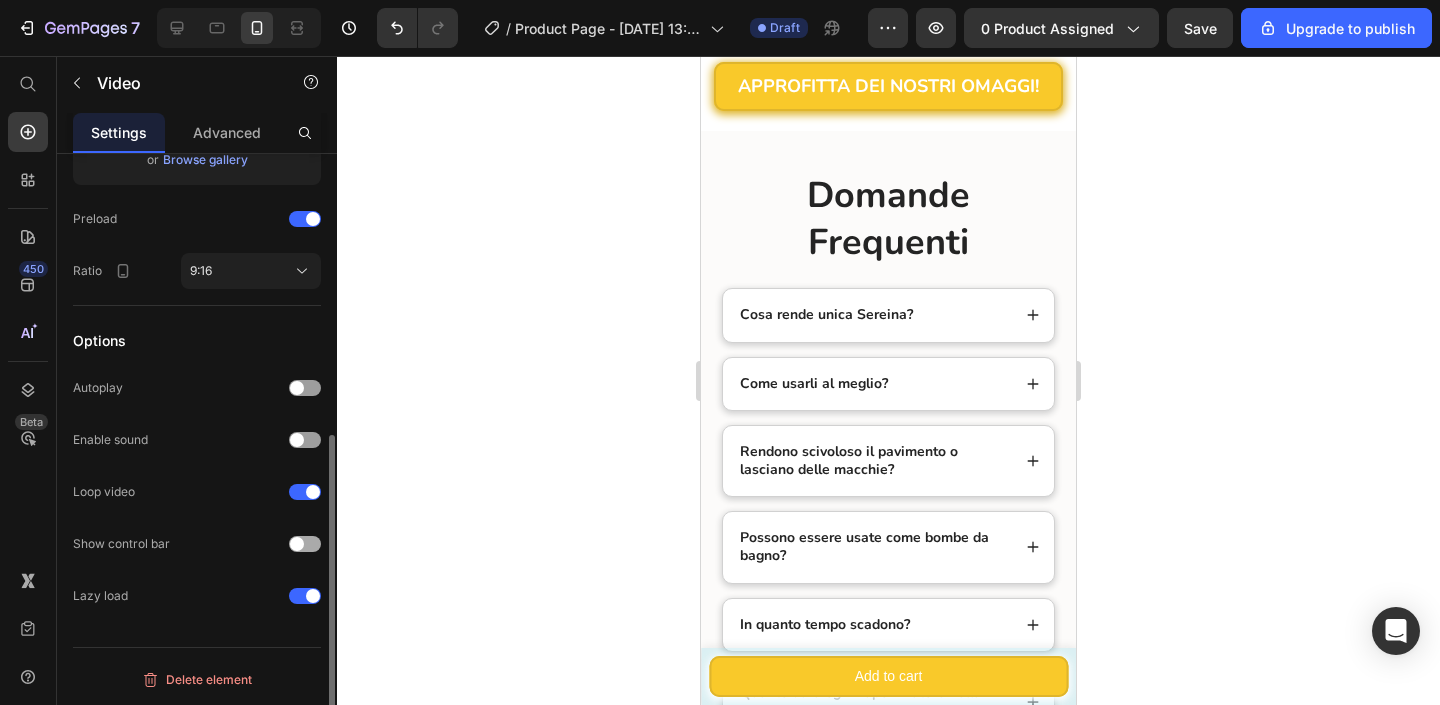 click at bounding box center (305, 544) 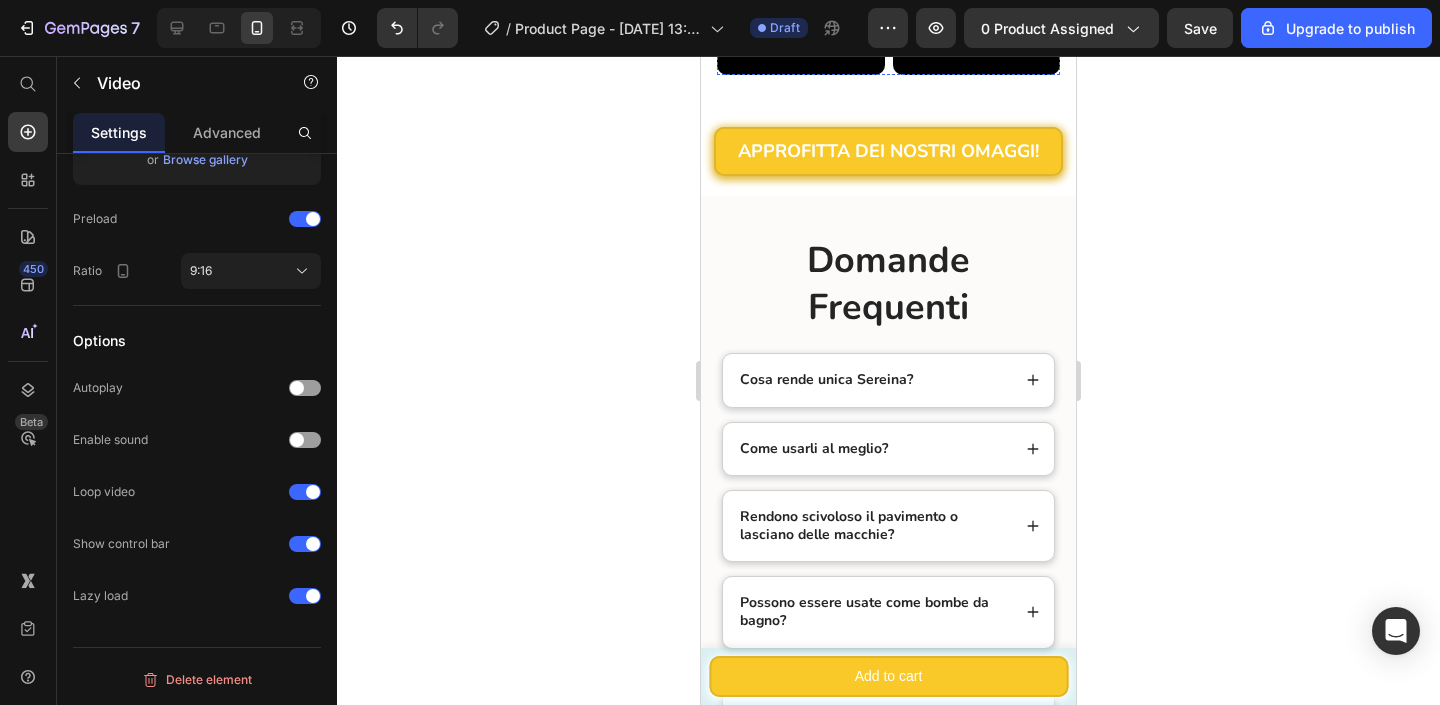 scroll, scrollTop: 8693, scrollLeft: 0, axis: vertical 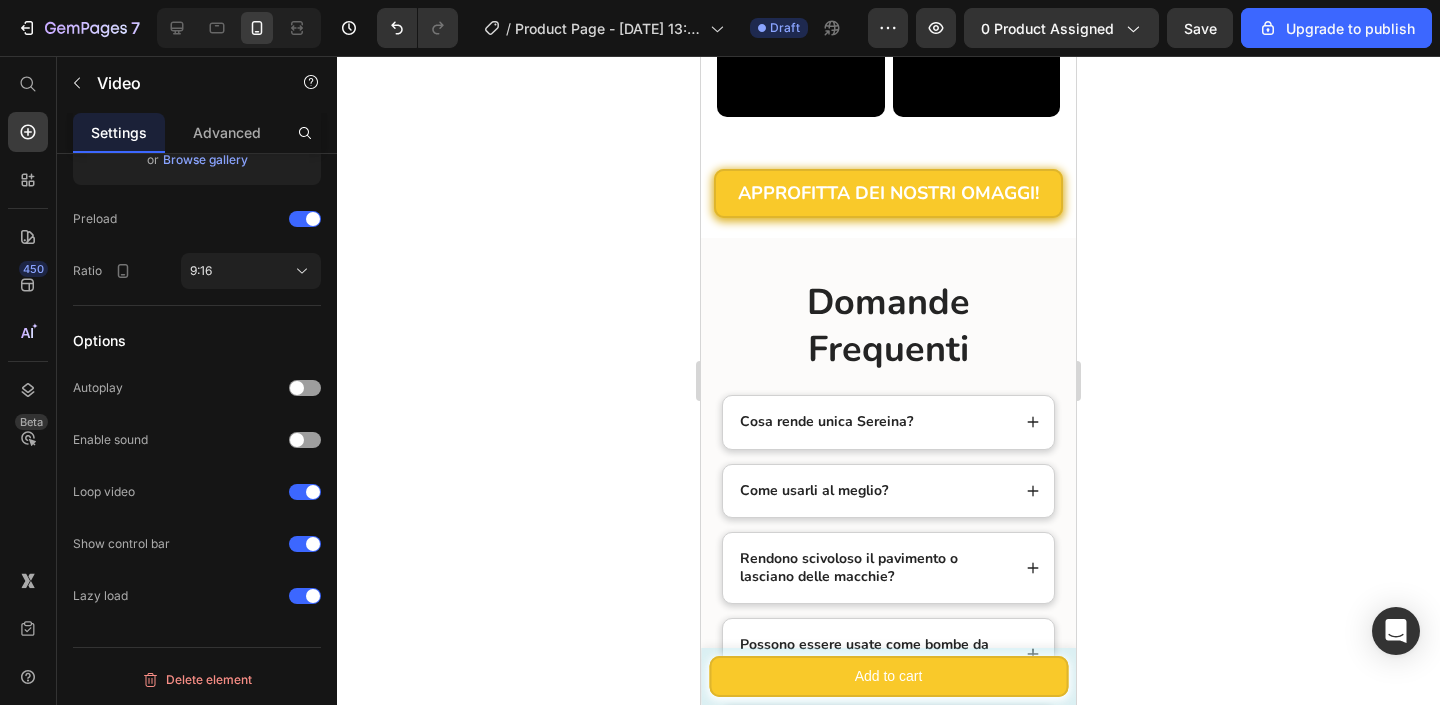 click at bounding box center [801, -329] 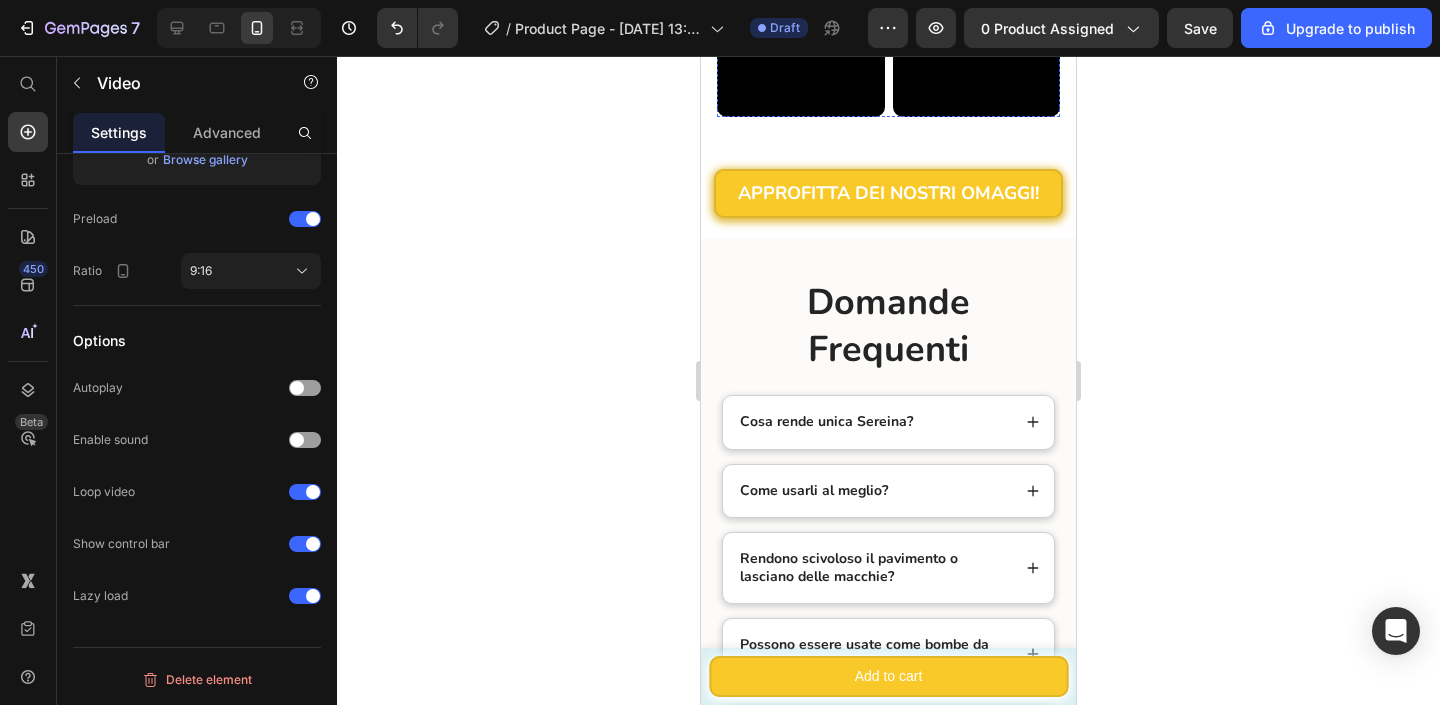 click at bounding box center [977, -329] 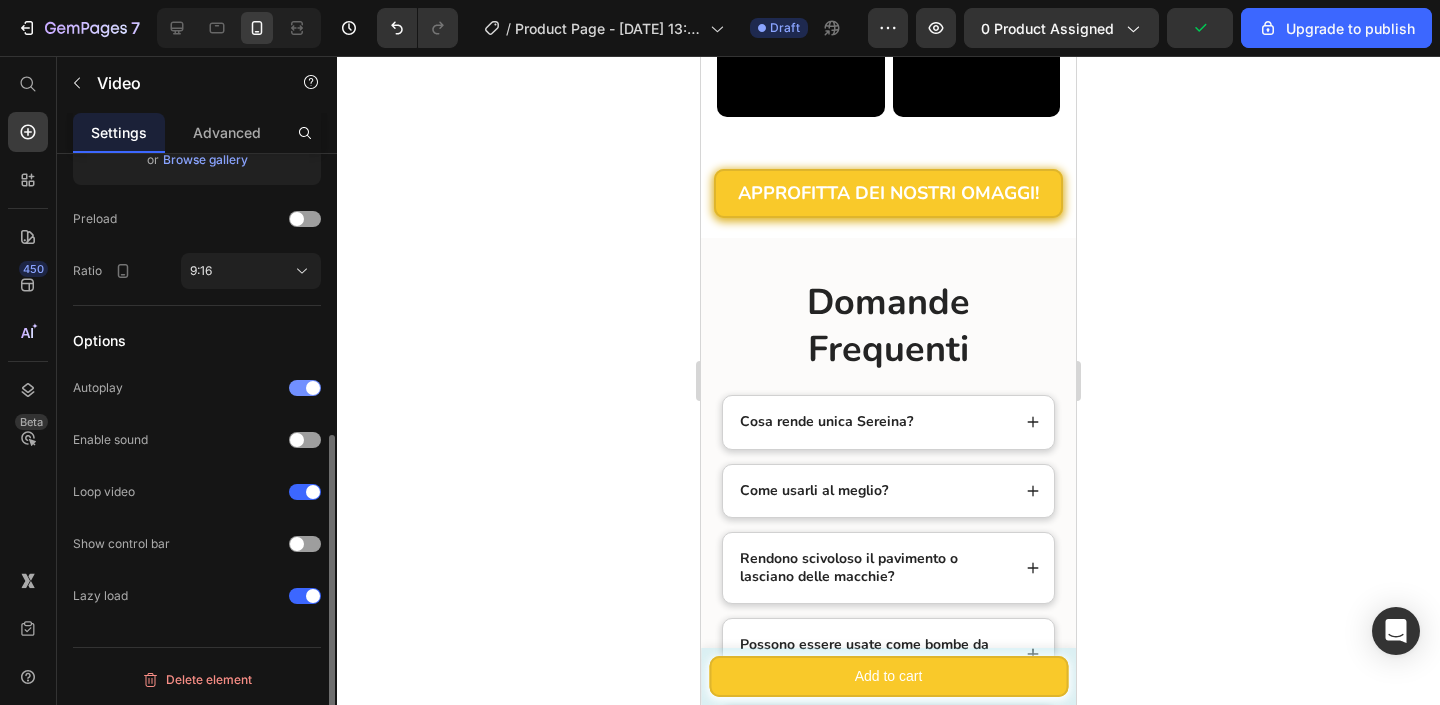 click at bounding box center [305, 388] 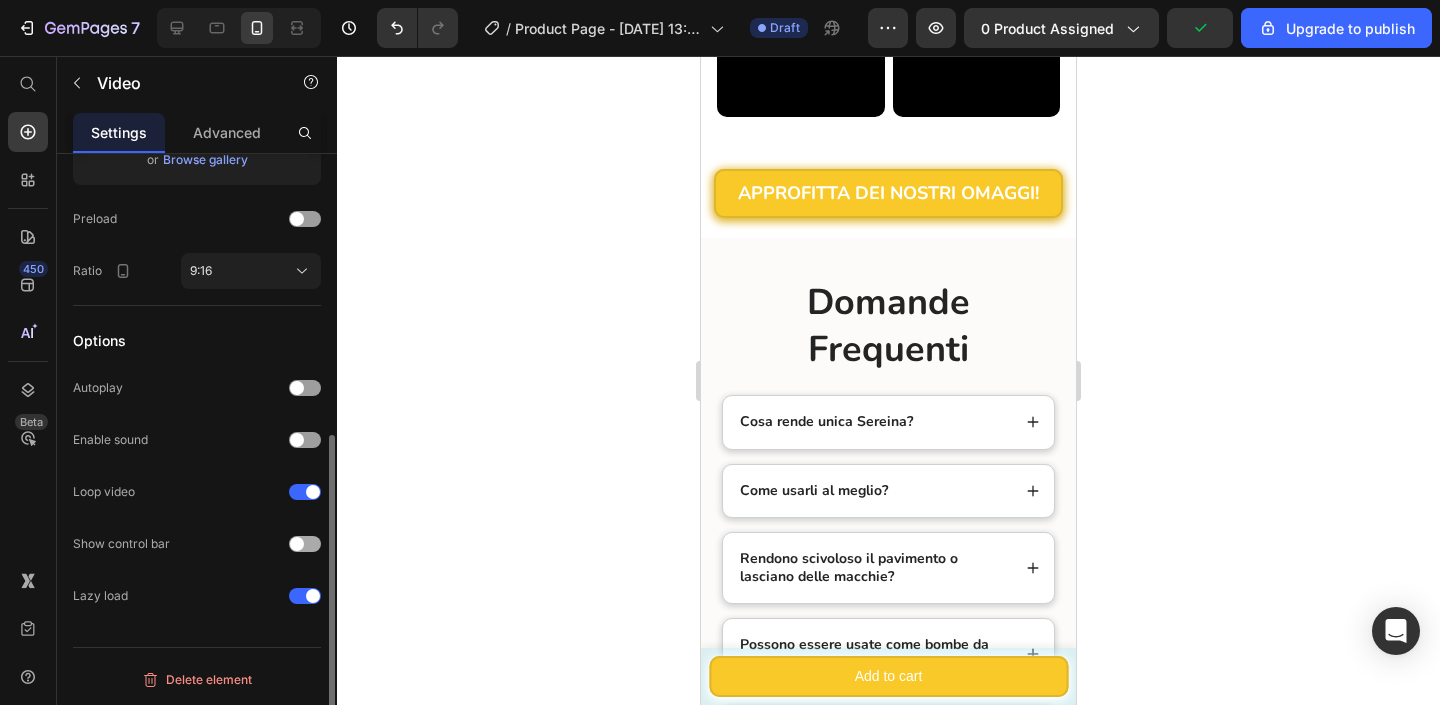 click at bounding box center [305, 544] 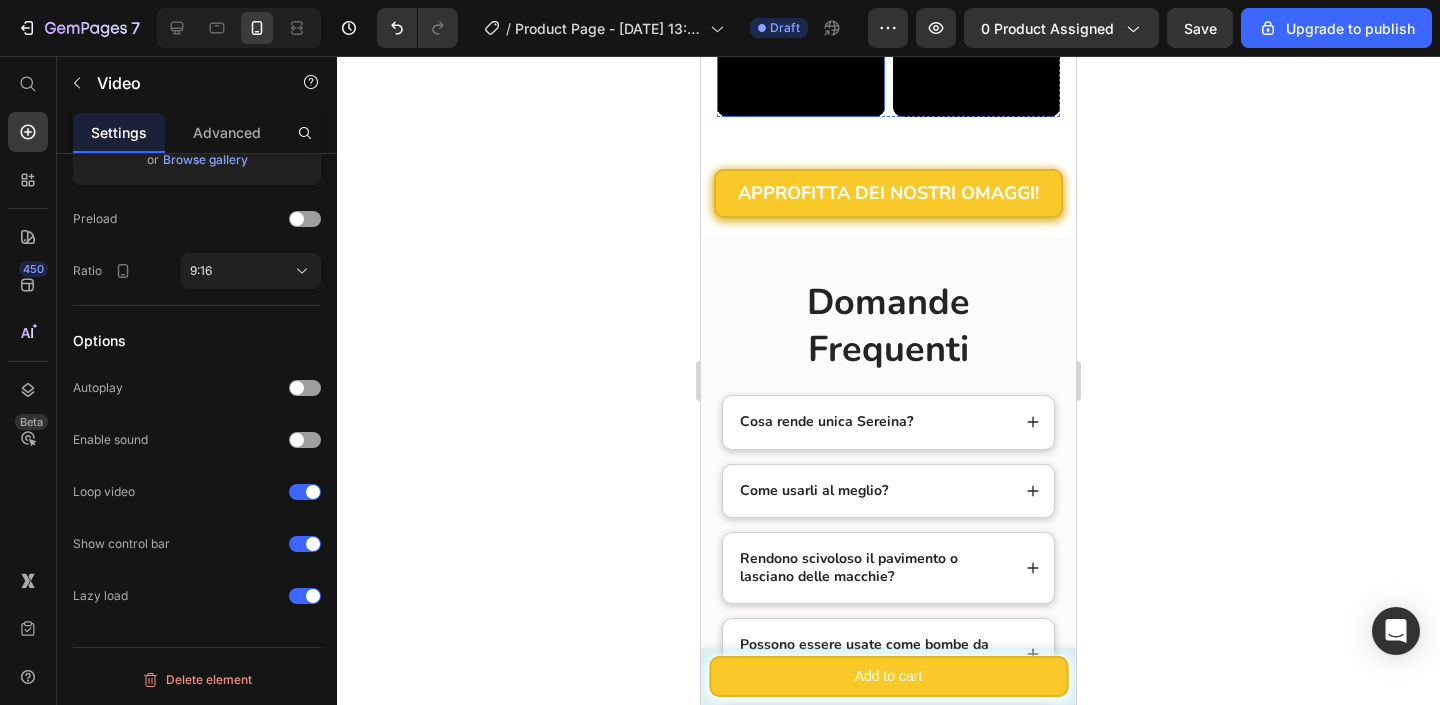 click at bounding box center (801, -31) 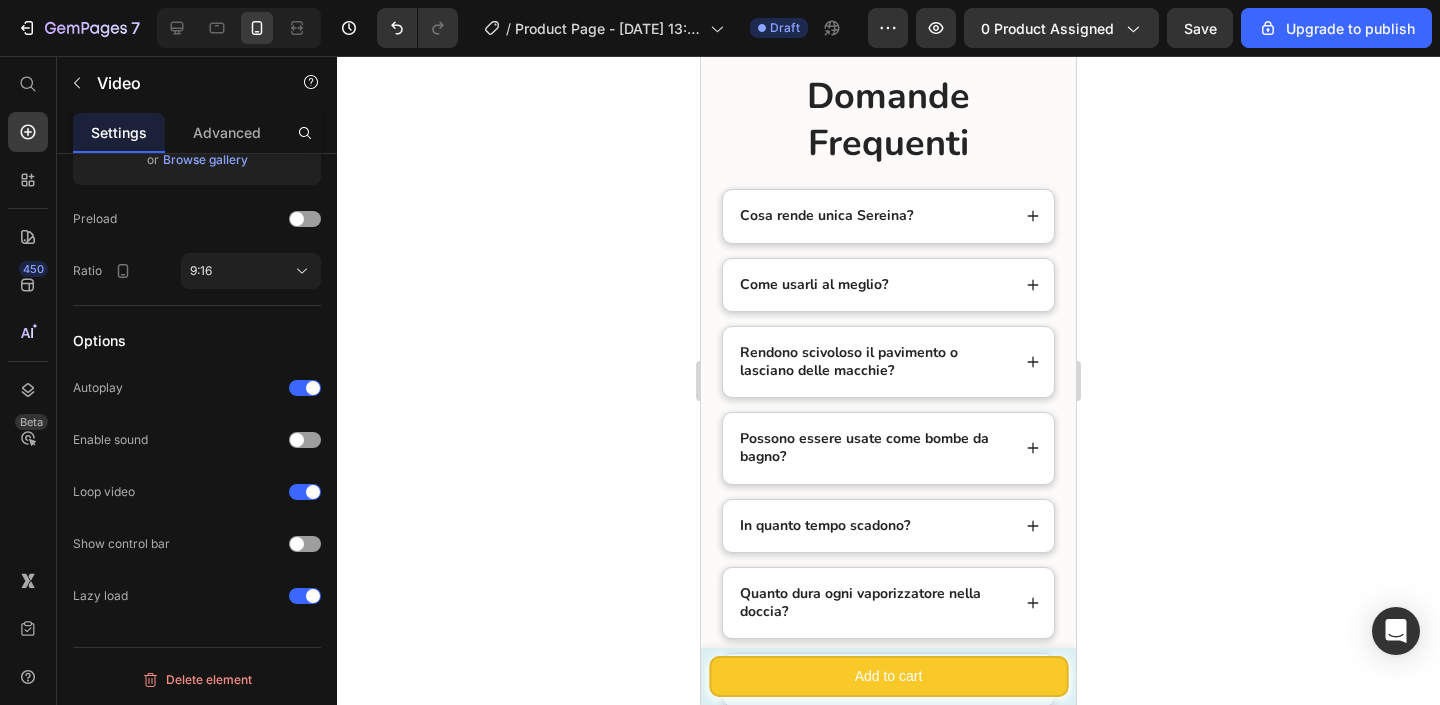 scroll, scrollTop: 8916, scrollLeft: 0, axis: vertical 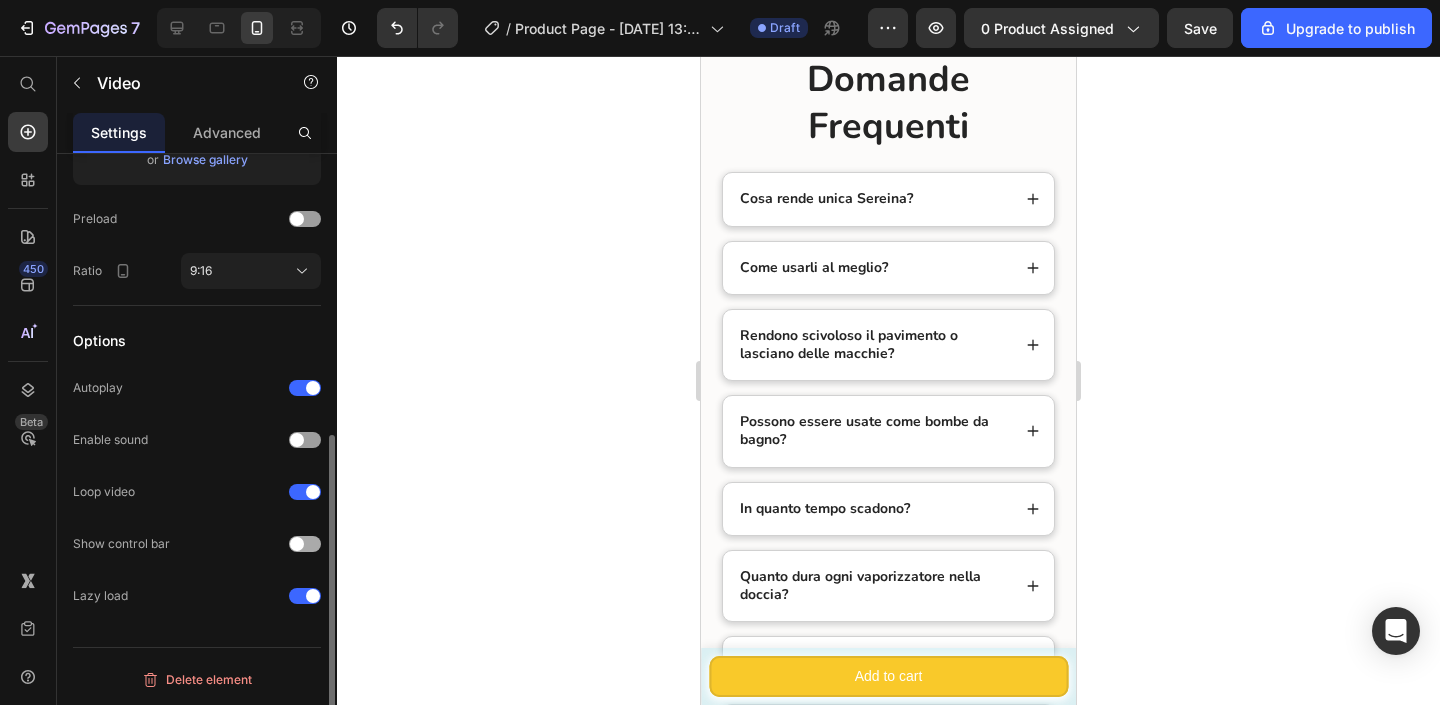 click at bounding box center (305, 544) 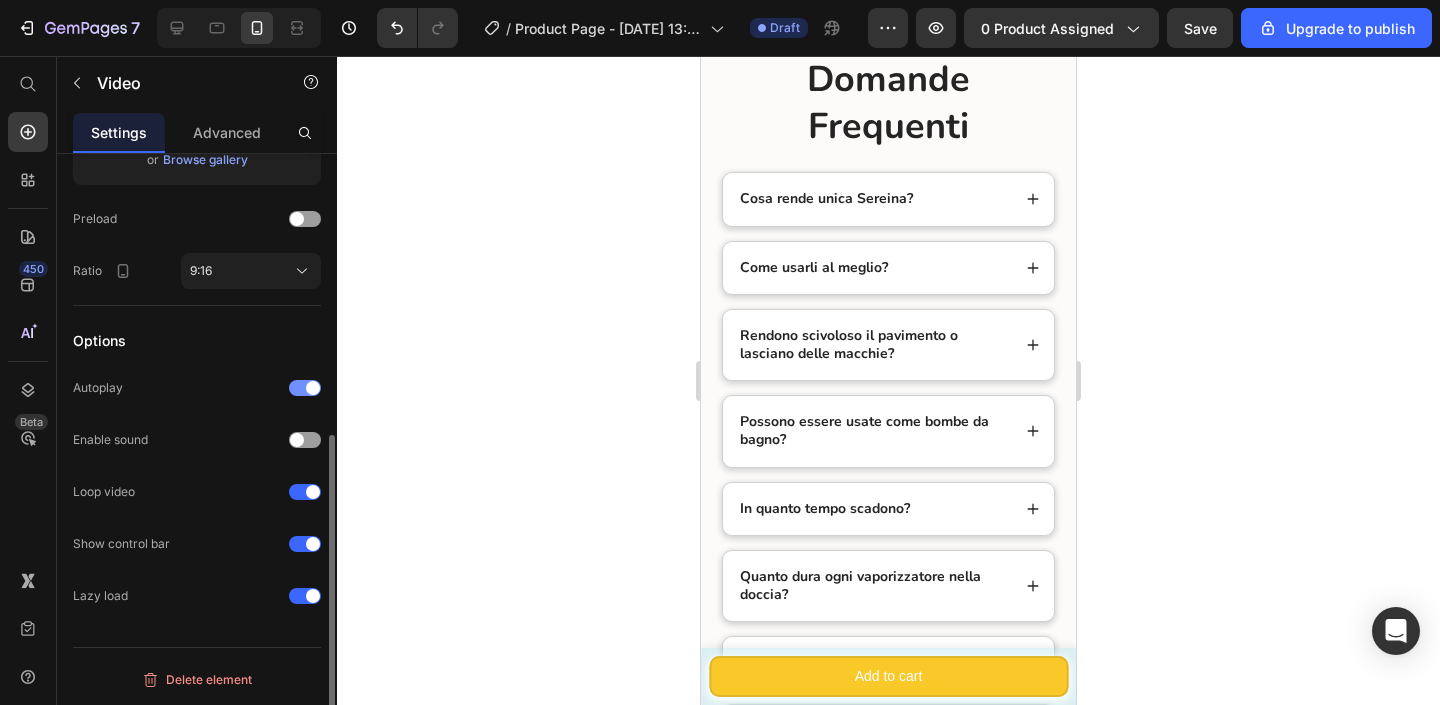 click at bounding box center (313, 388) 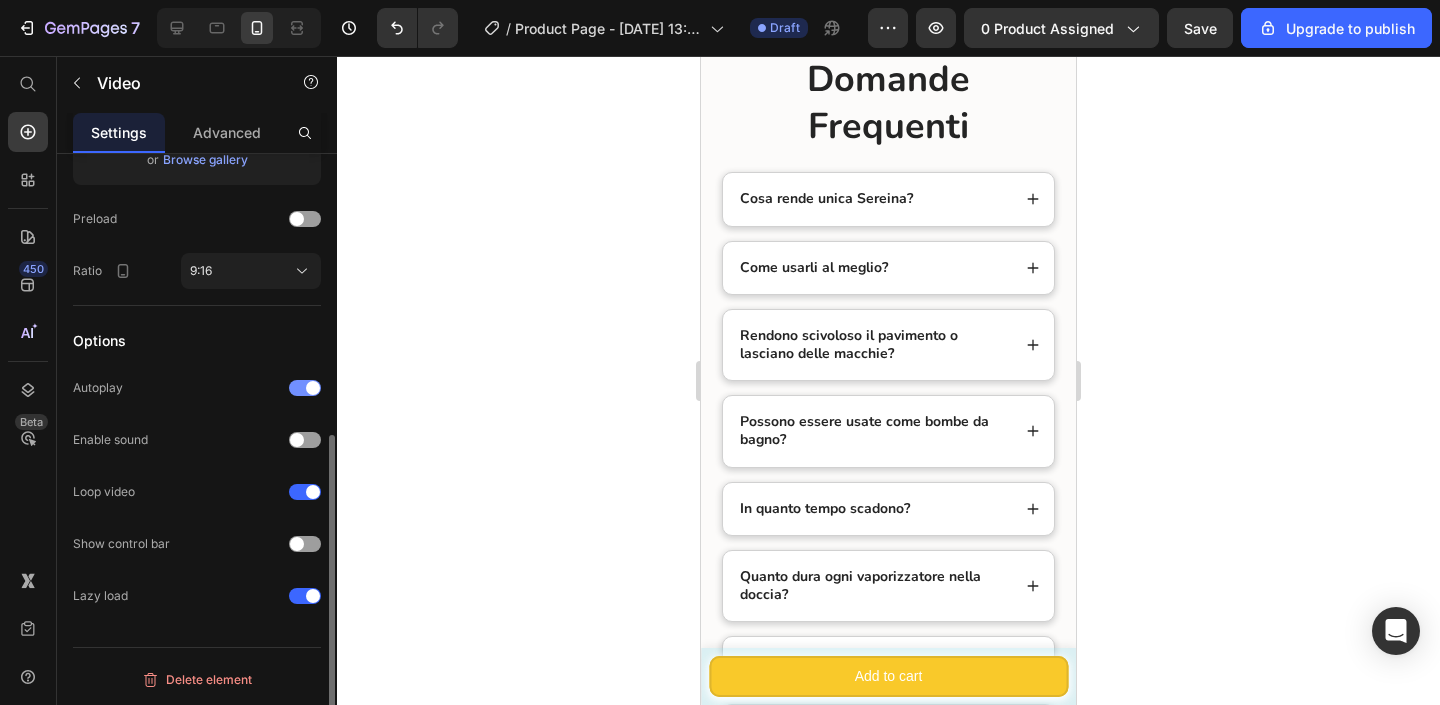 click at bounding box center [977, -254] 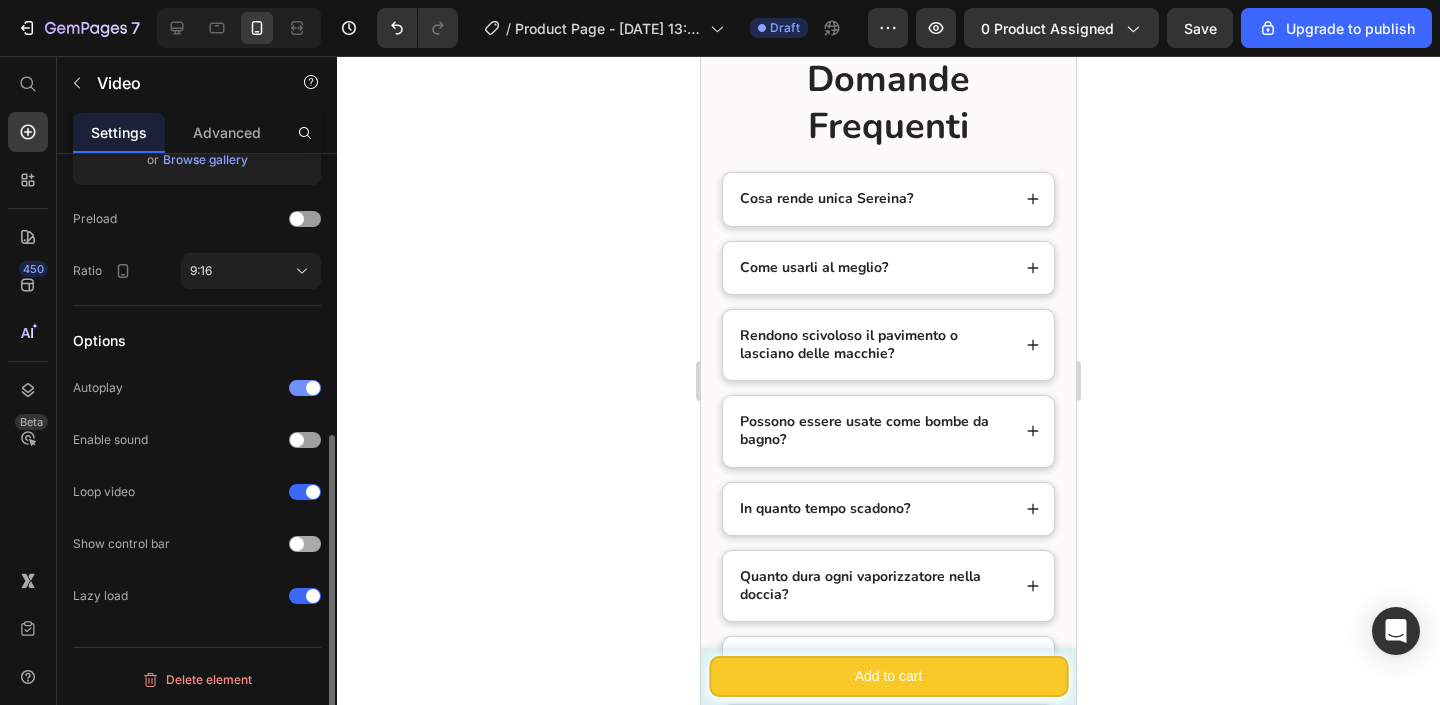 click at bounding box center (305, 544) 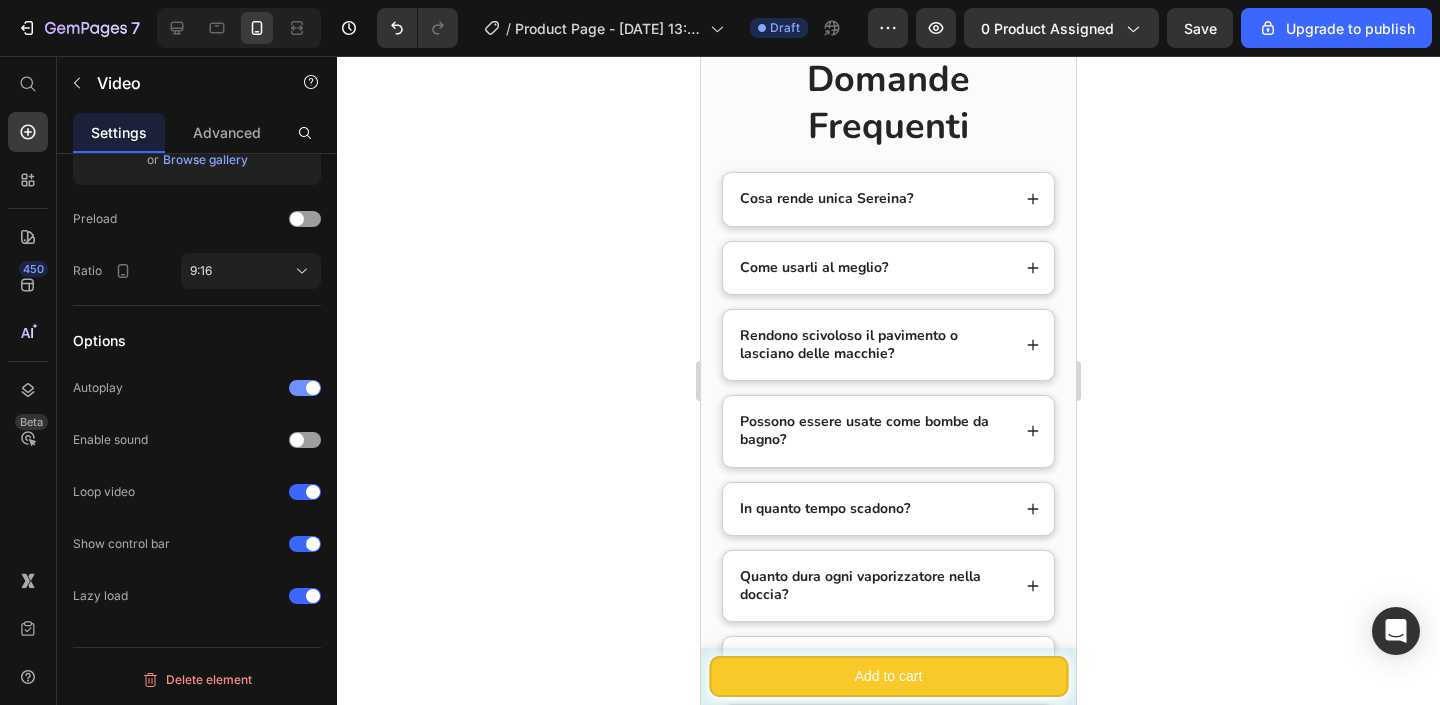 click at bounding box center [305, 388] 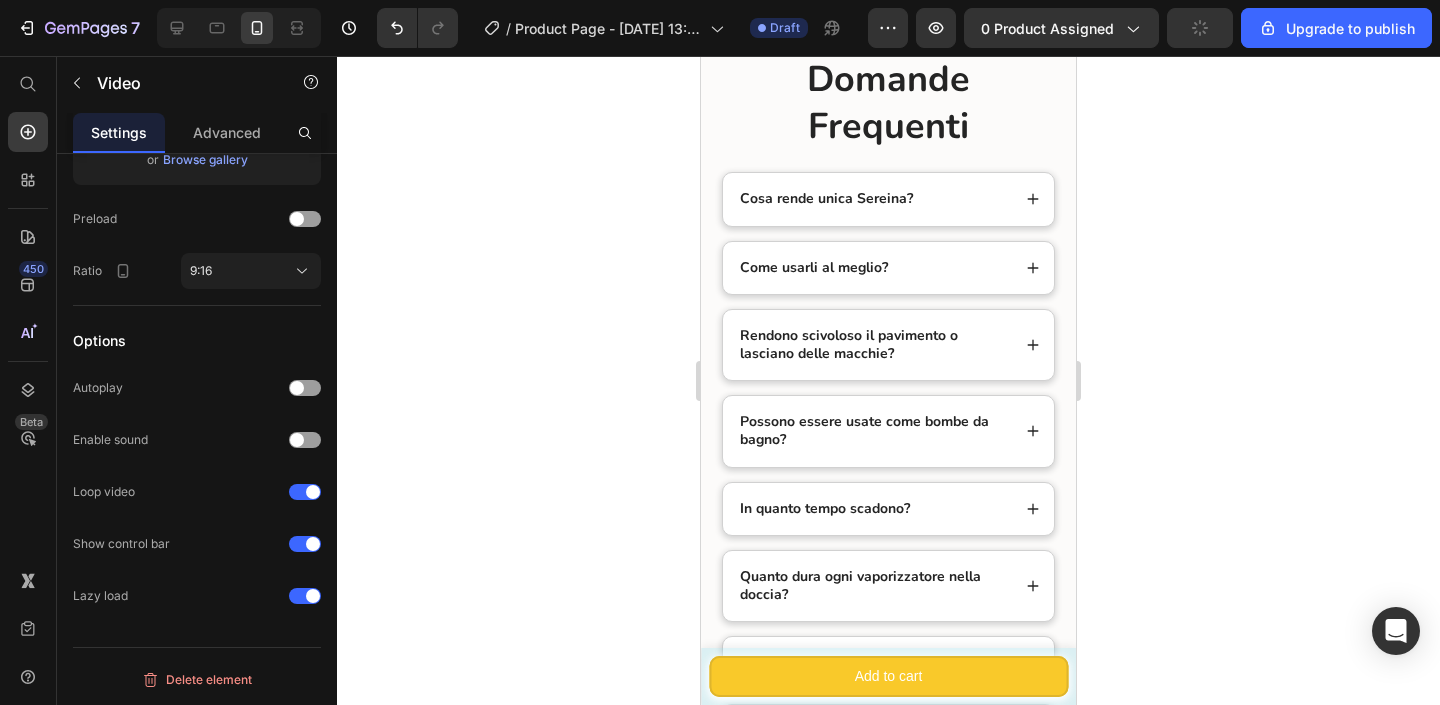click at bounding box center (801, -552) 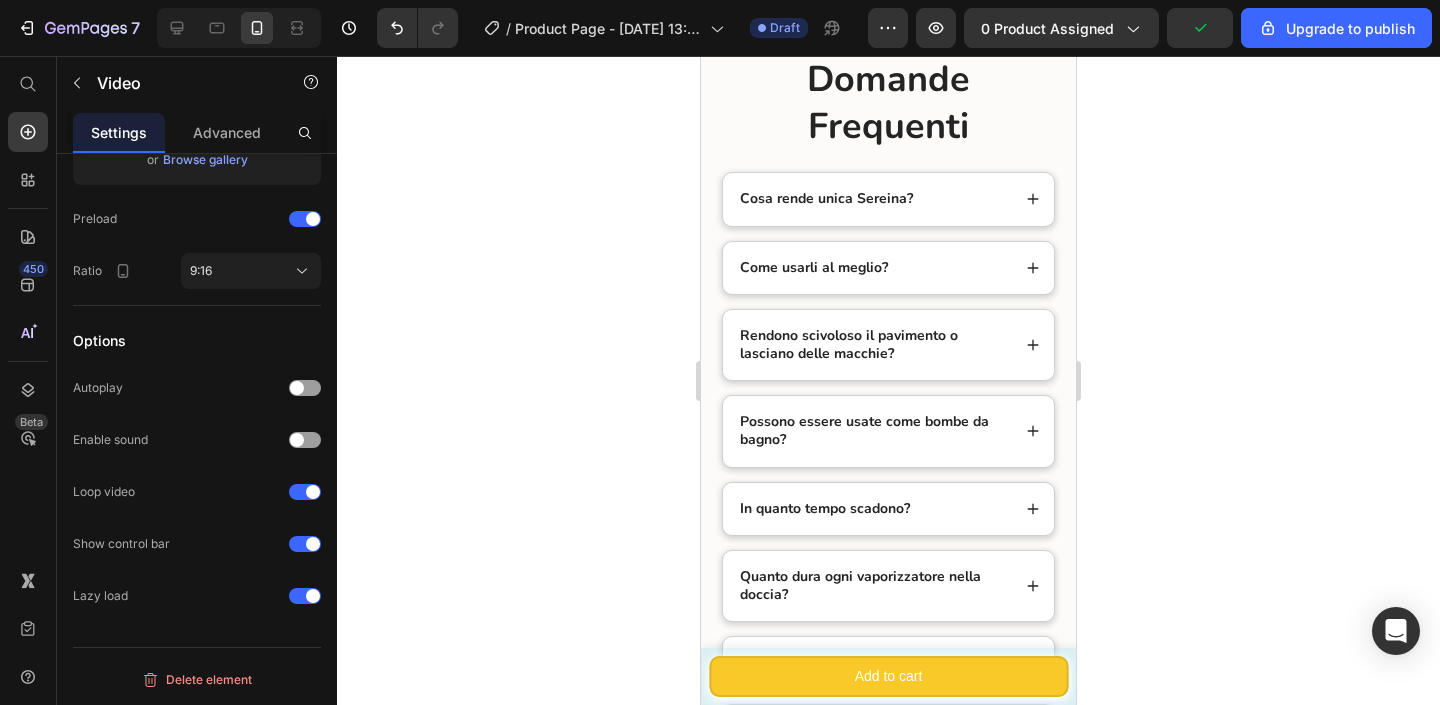 click at bounding box center (977, -552) 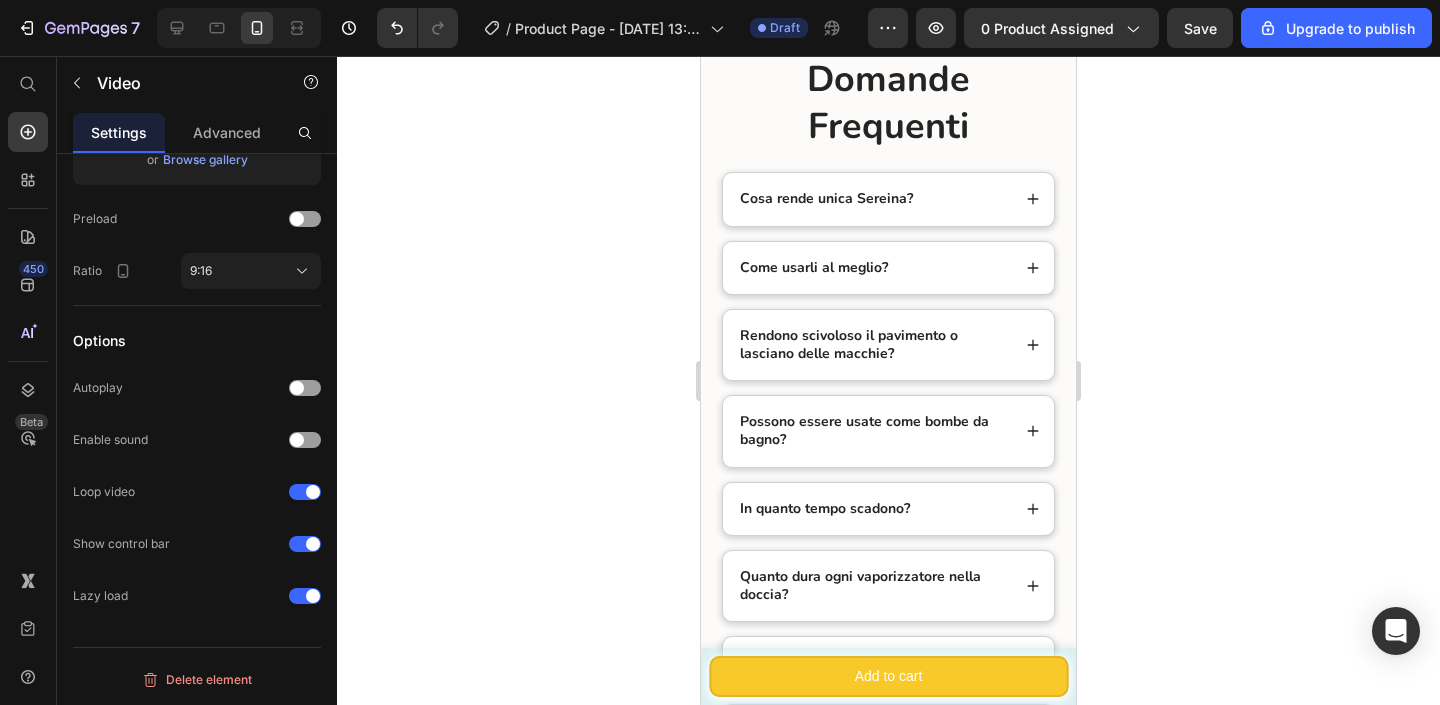 click at bounding box center (977, -552) 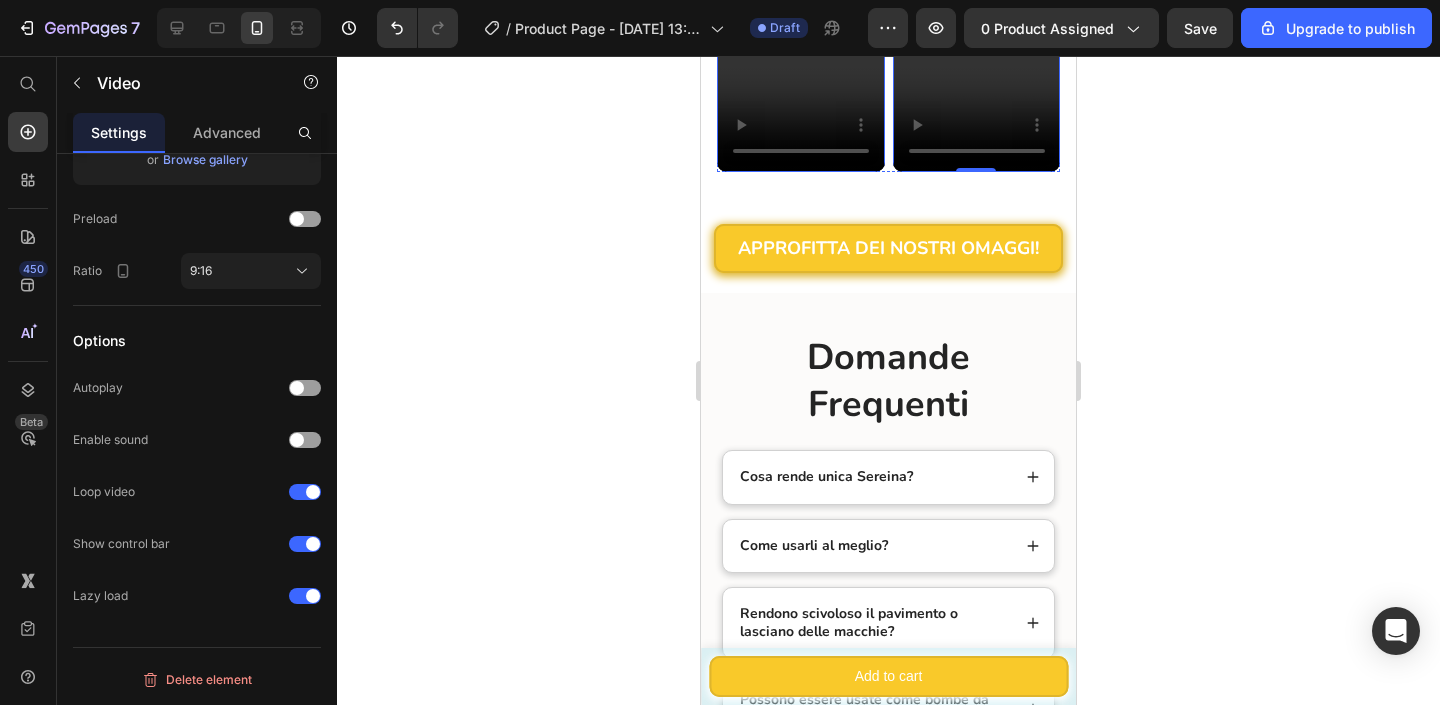 scroll, scrollTop: 8598, scrollLeft: 0, axis: vertical 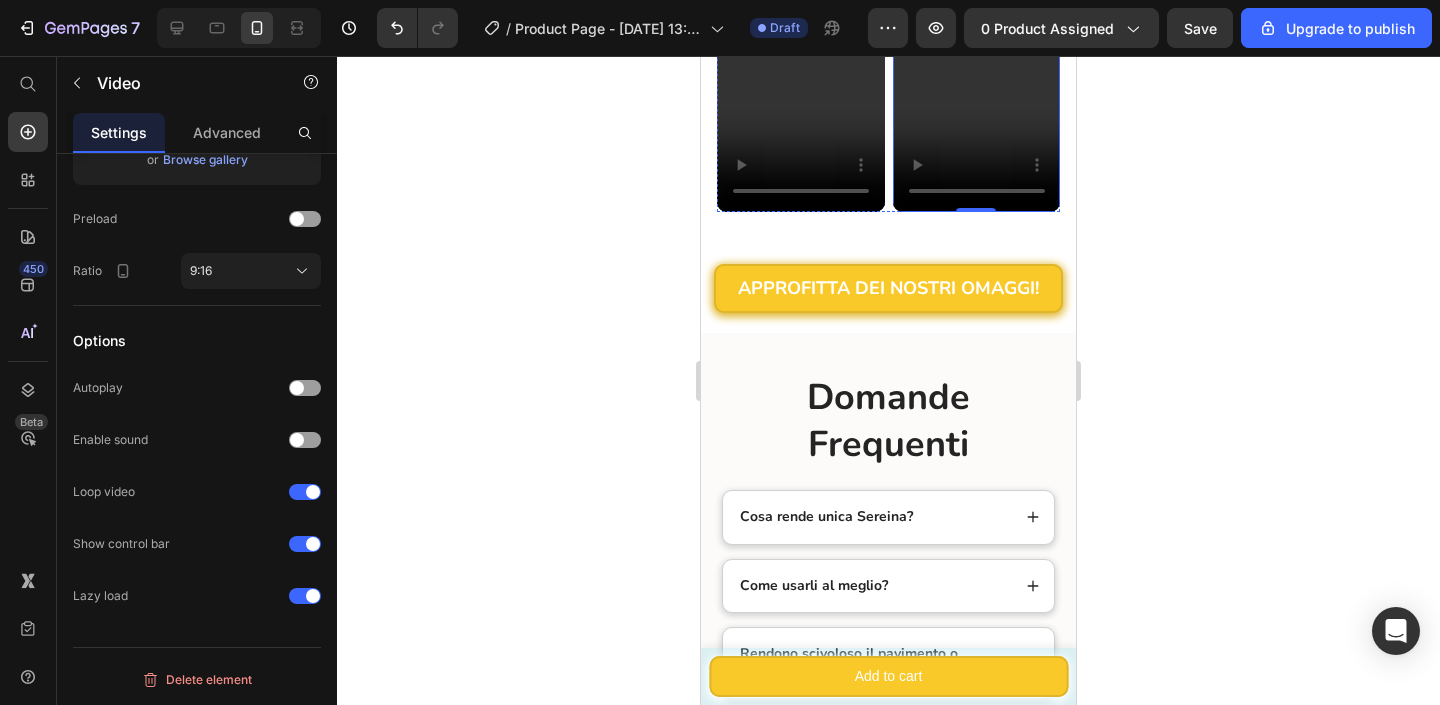 click at bounding box center [977, -234] 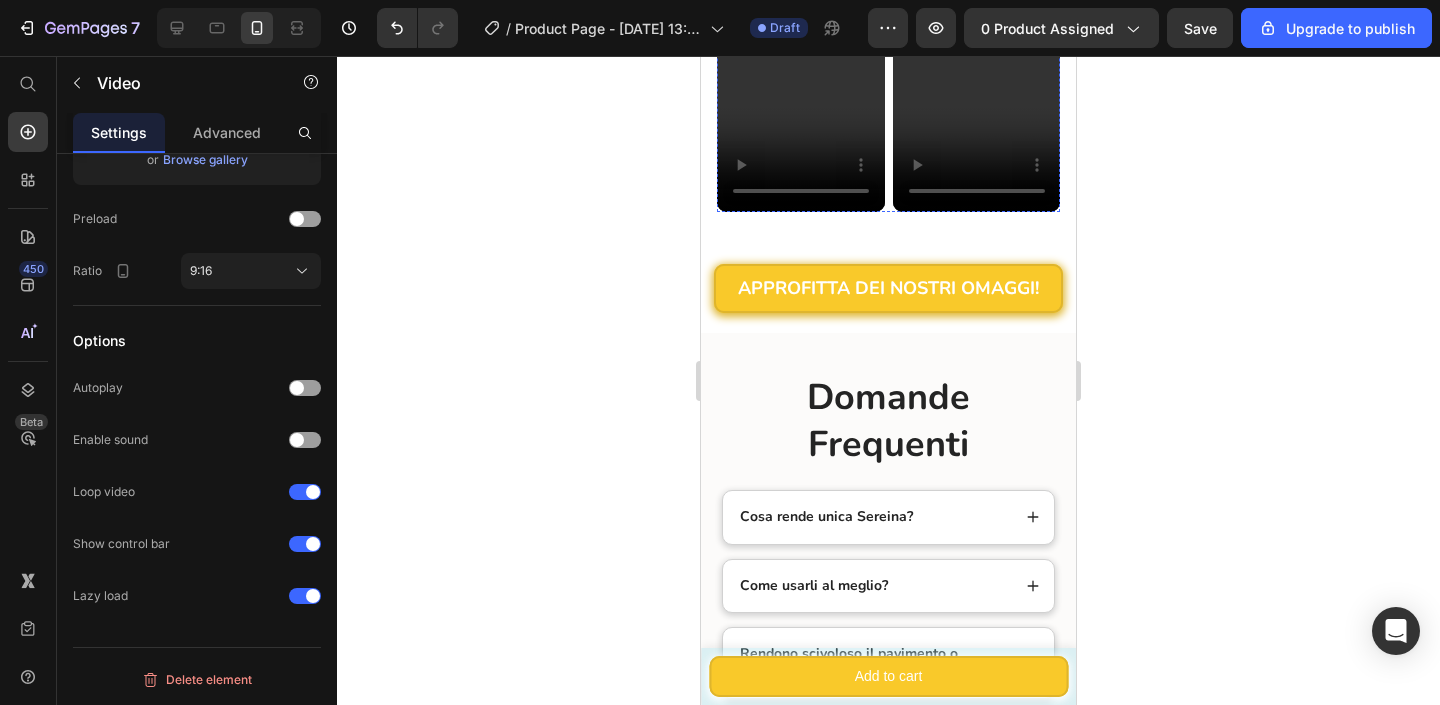 click on "Video" at bounding box center [801, -234] 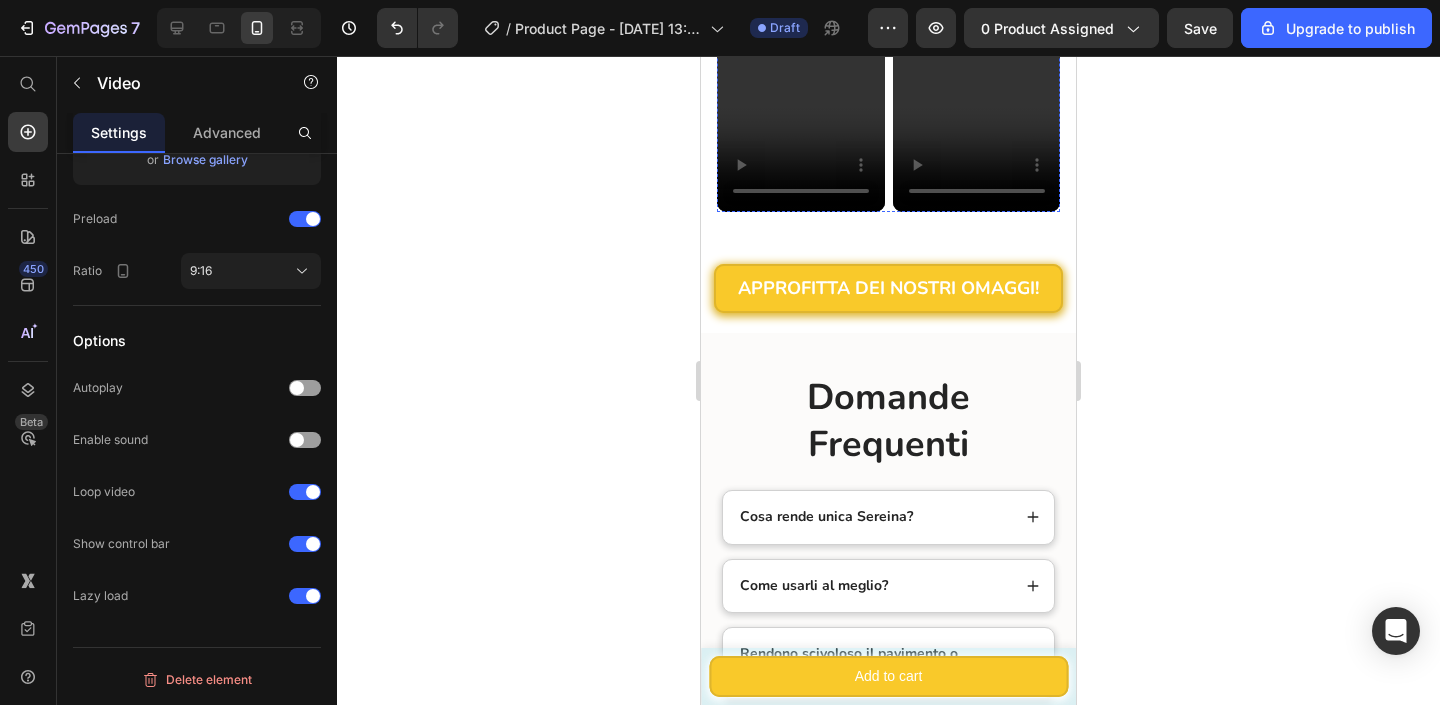 click on "Video" at bounding box center (977, -234) 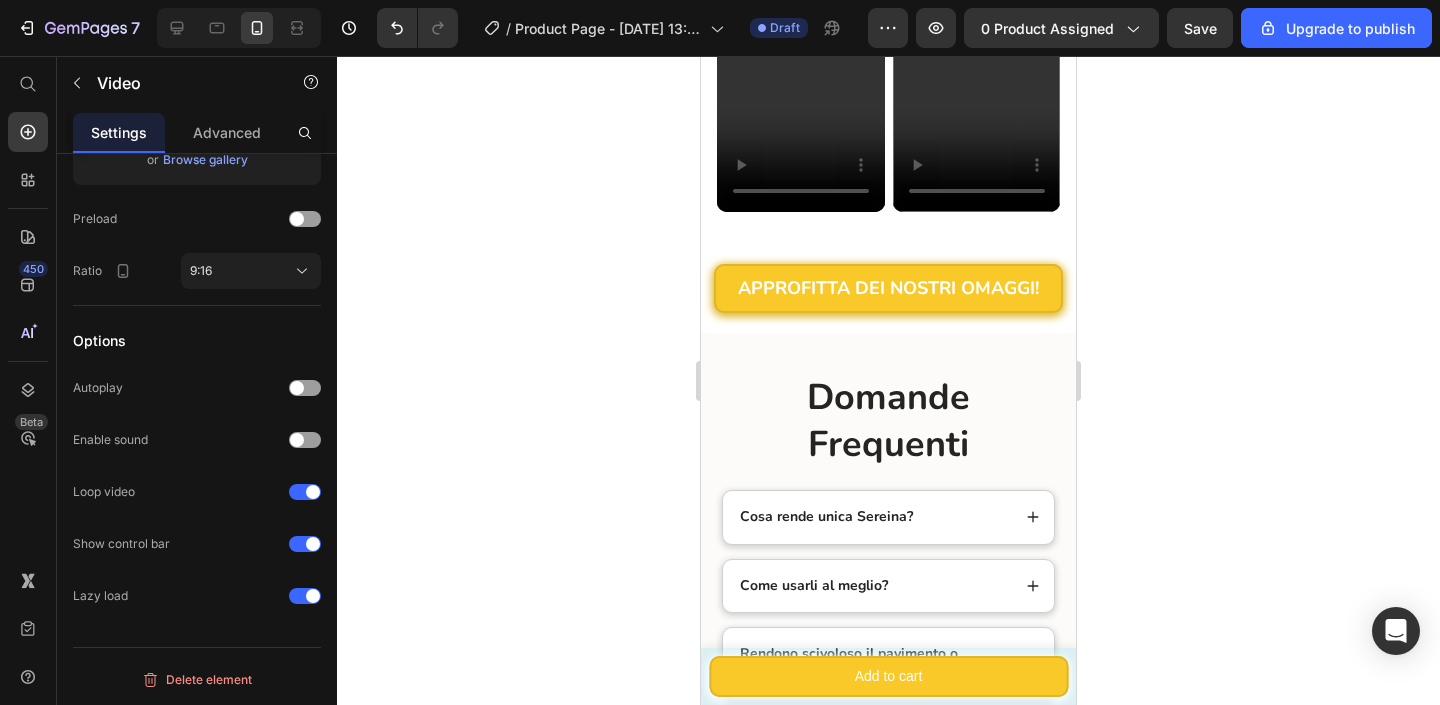 click on "Video" at bounding box center [927, -65] 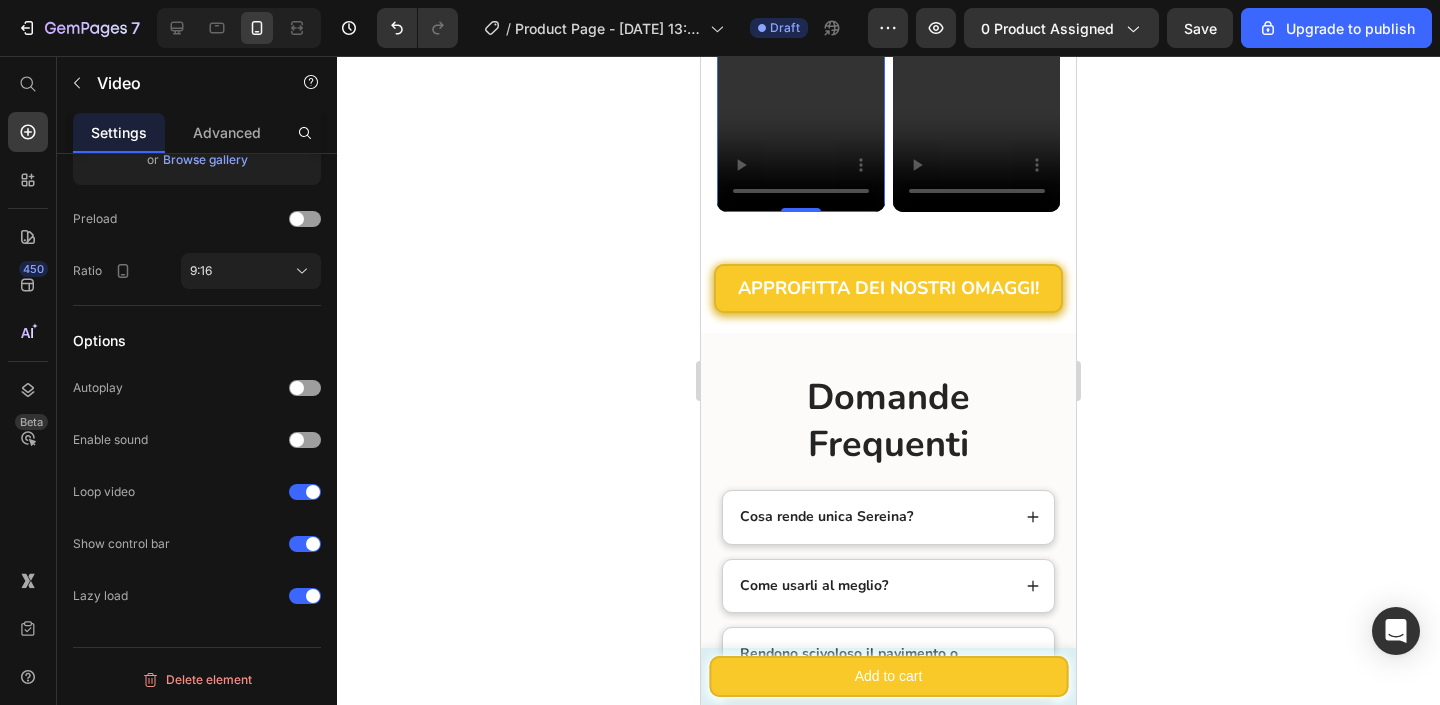 click on "Video   0" at bounding box center [801, 64] 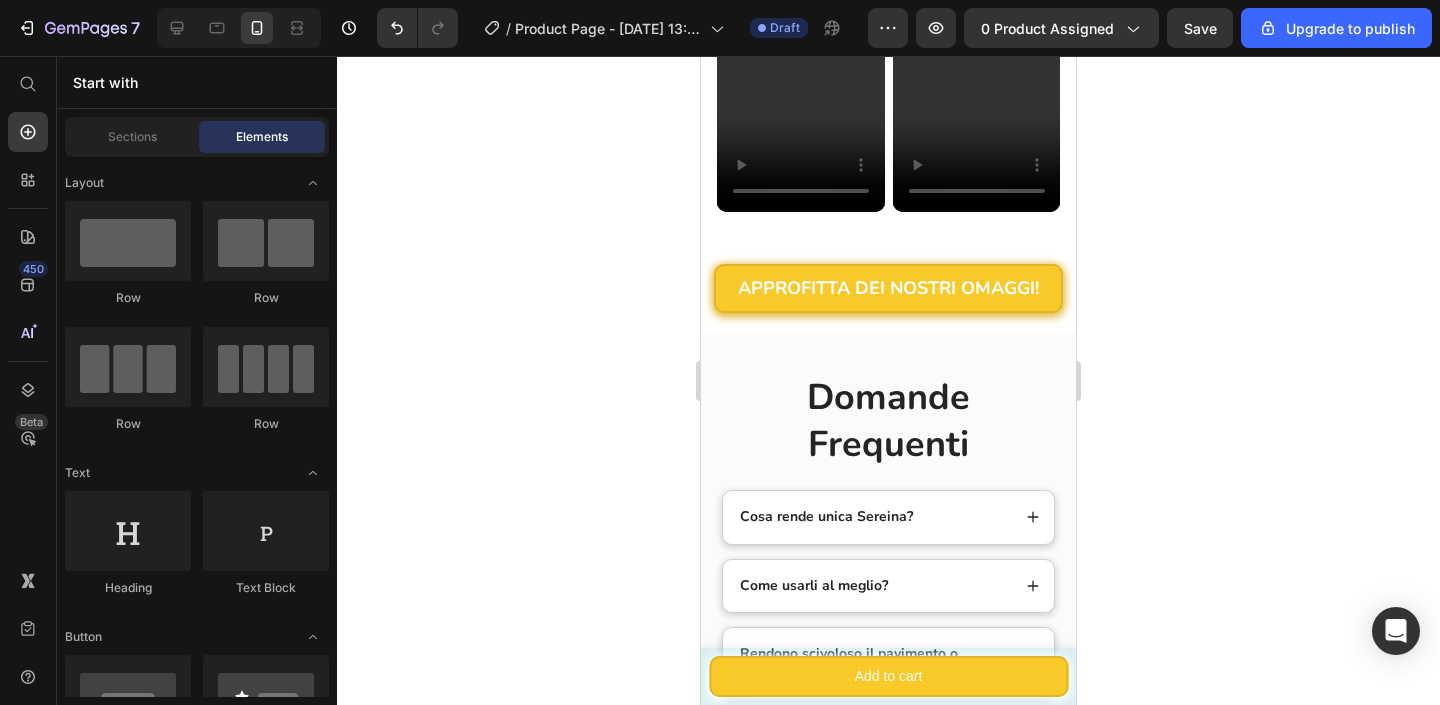 click 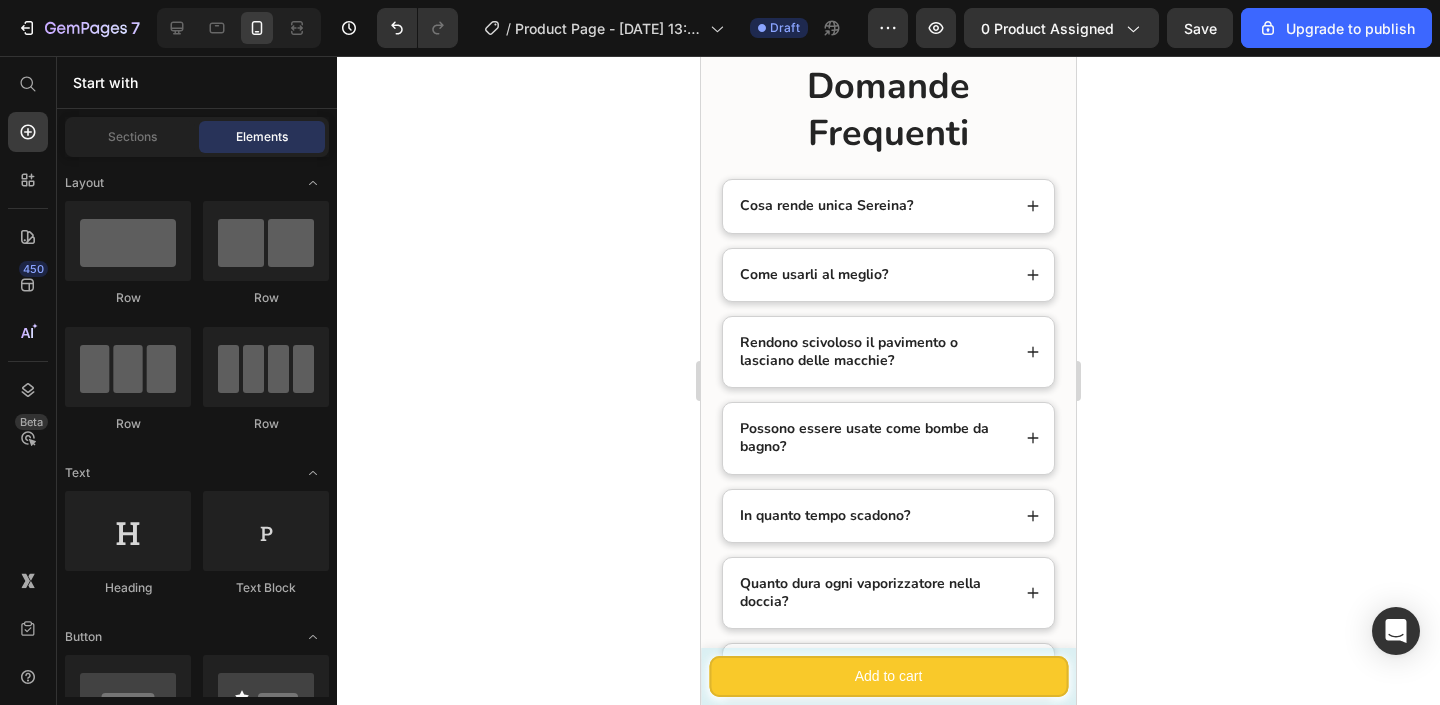 scroll, scrollTop: 8911, scrollLeft: 0, axis: vertical 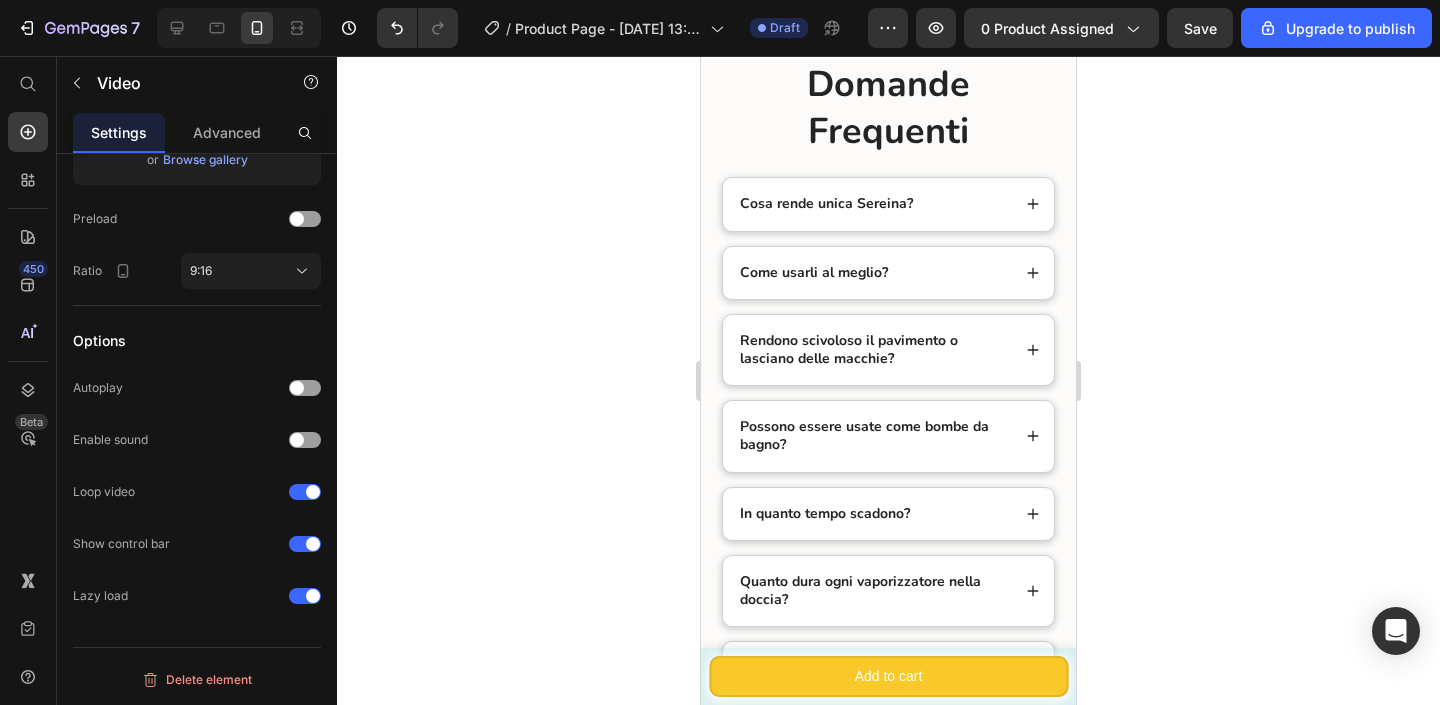 click at bounding box center (801, -249) 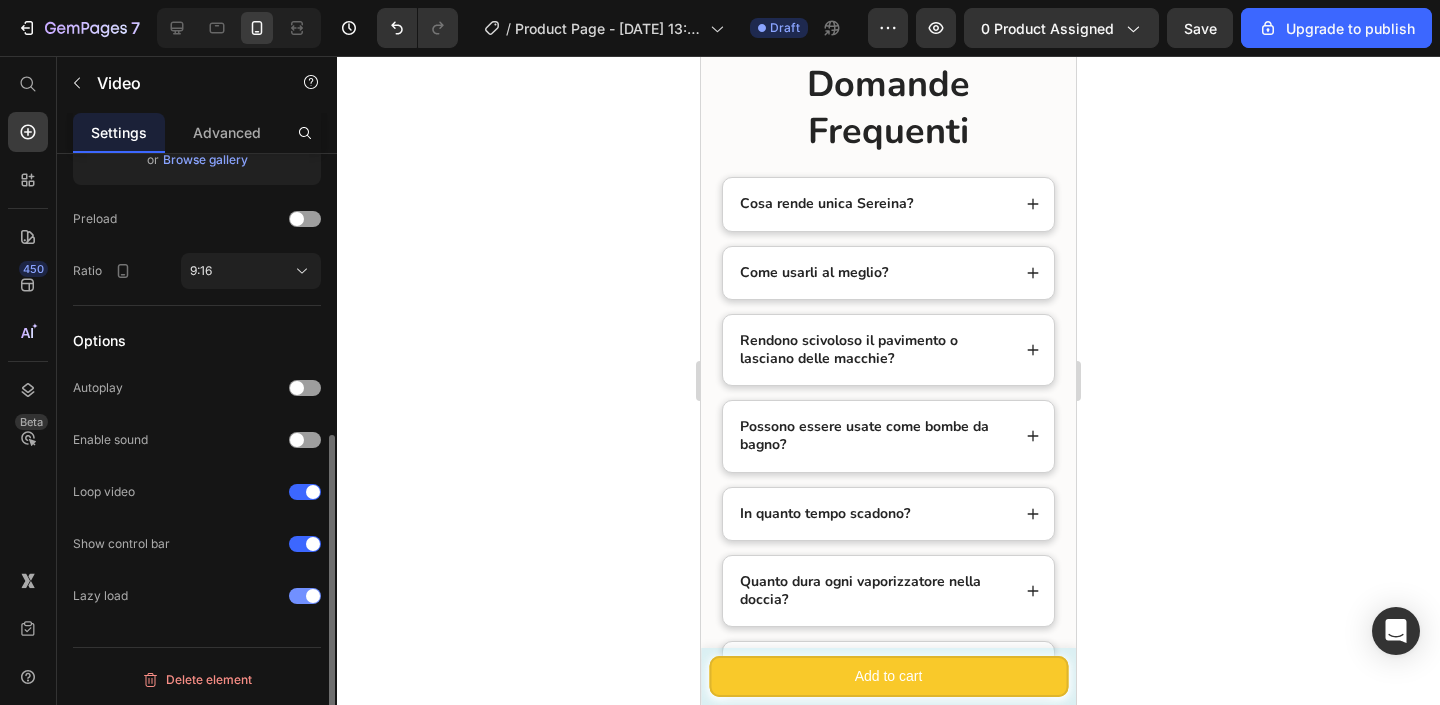 click at bounding box center [313, 596] 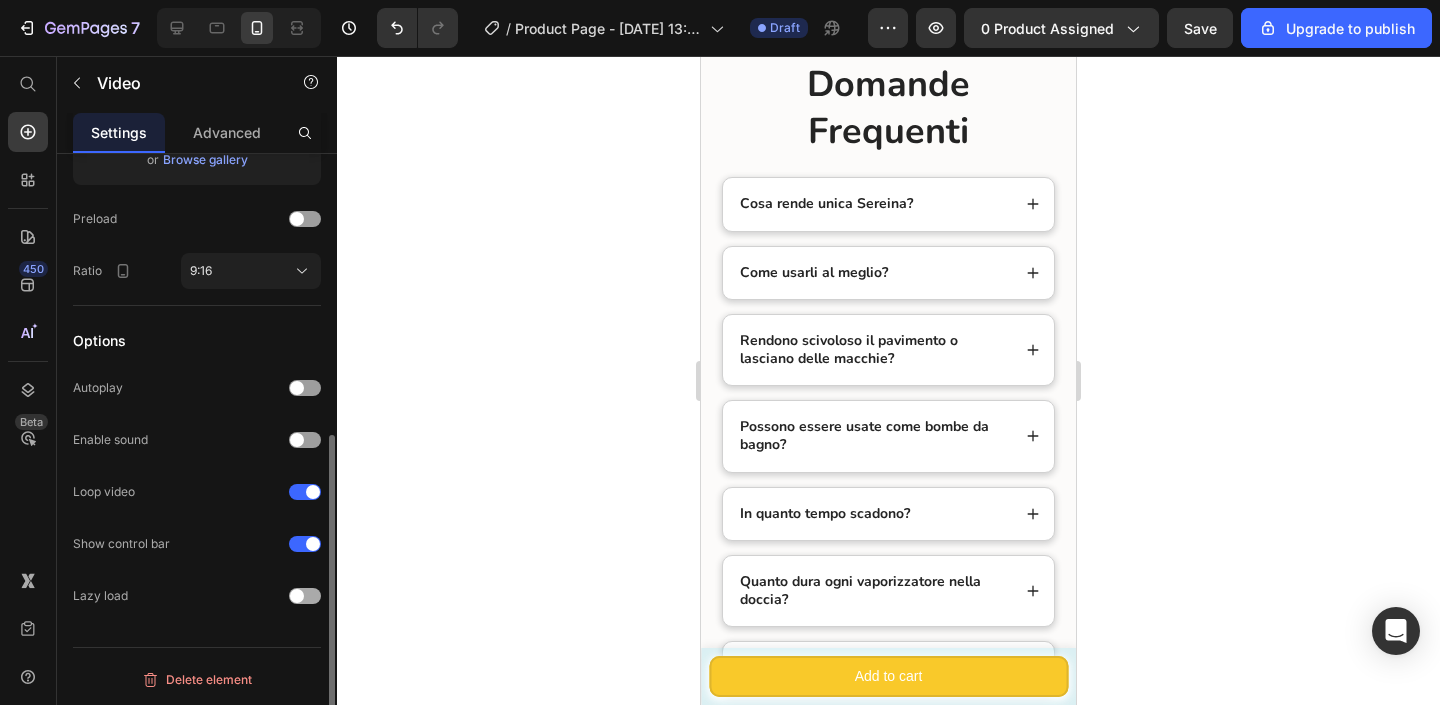 click at bounding box center (297, 596) 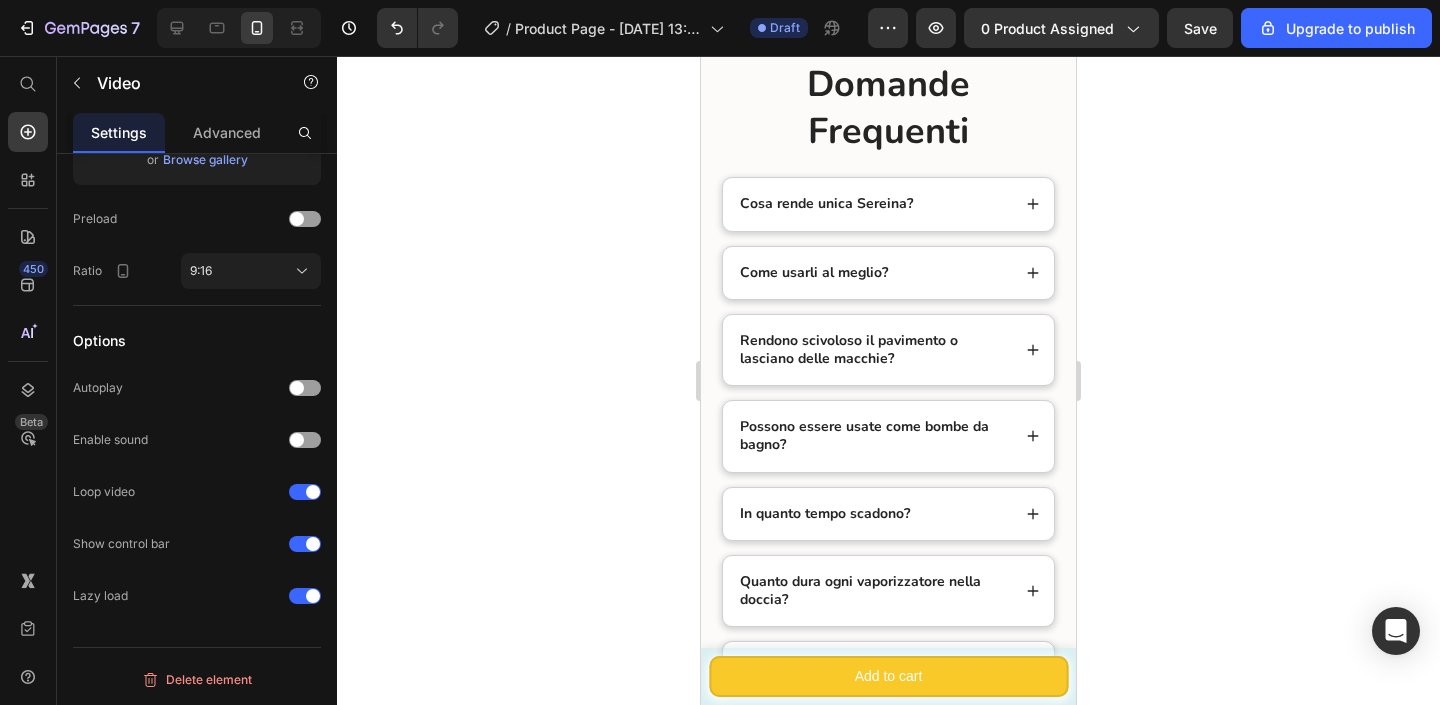 click at bounding box center (801, -249) 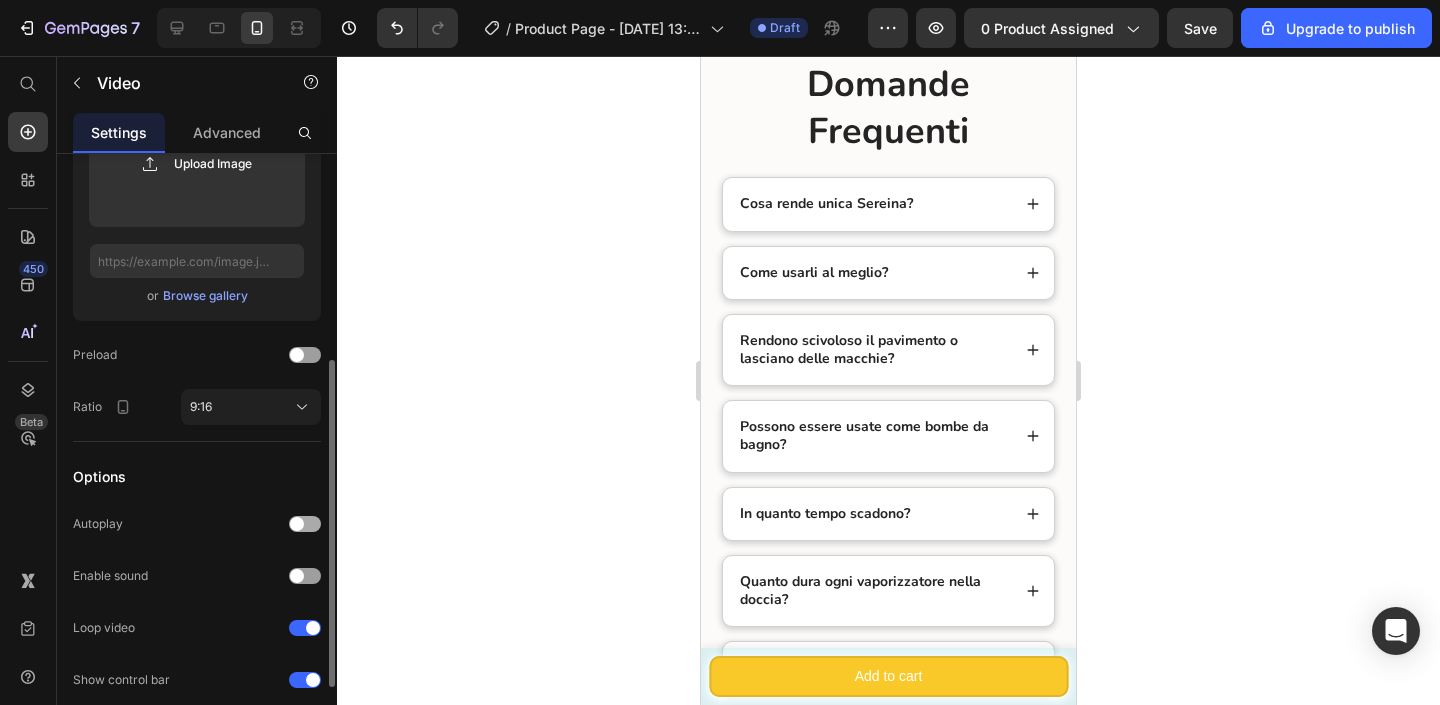 scroll, scrollTop: 385, scrollLeft: 0, axis: vertical 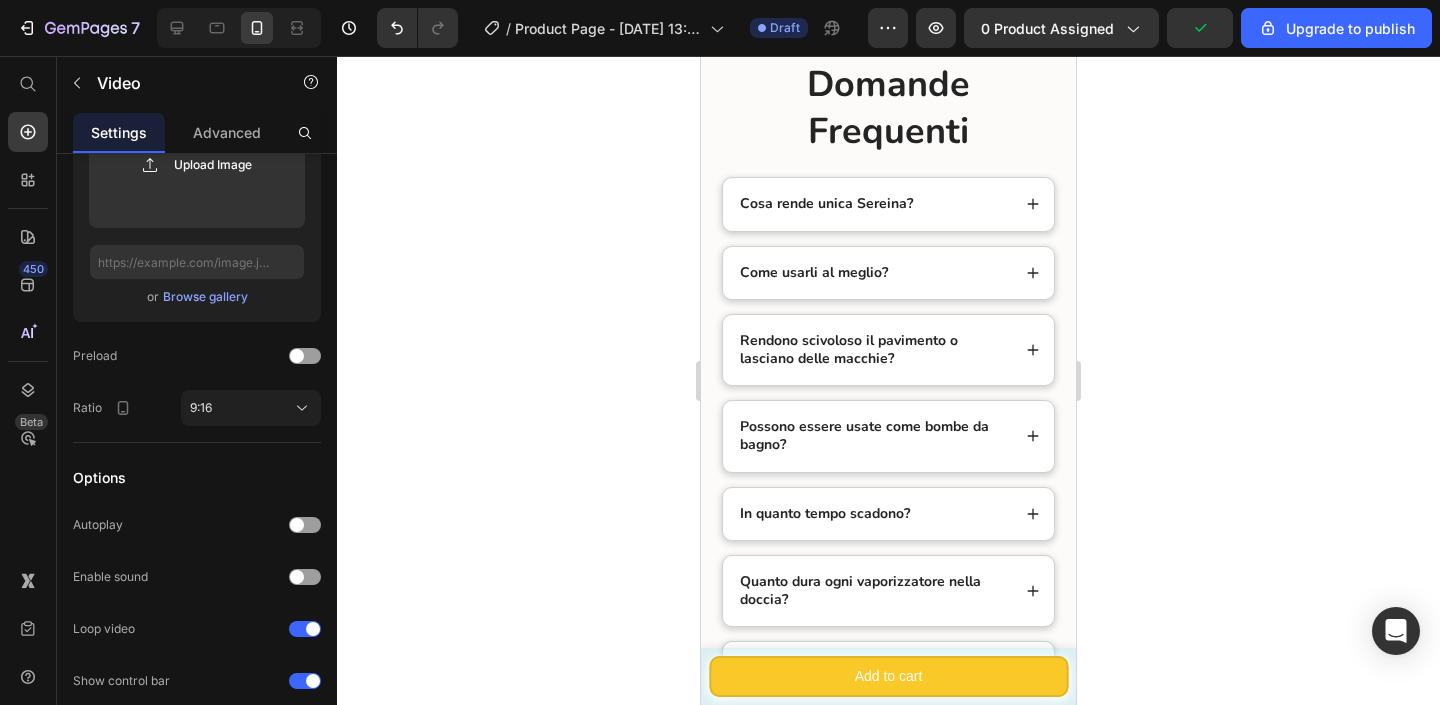 click at bounding box center [801, -249] 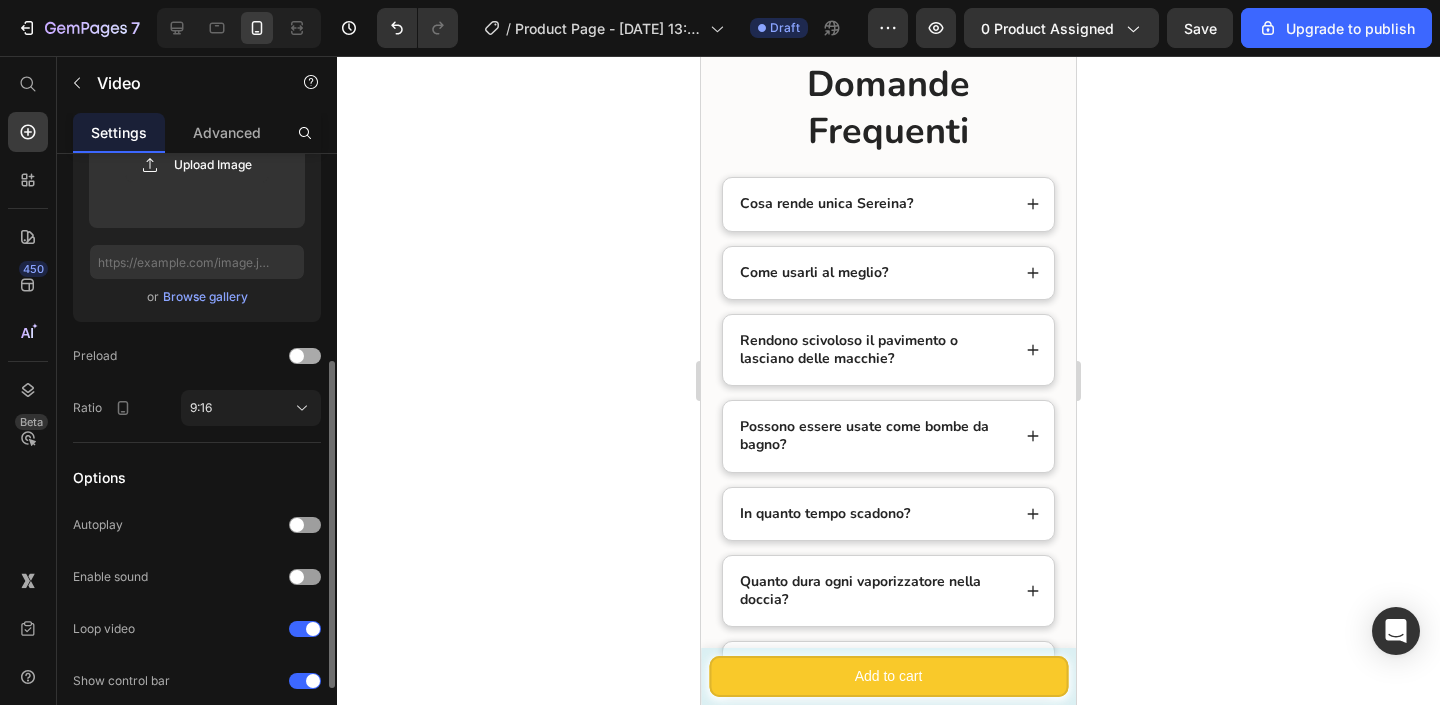 click at bounding box center [305, 356] 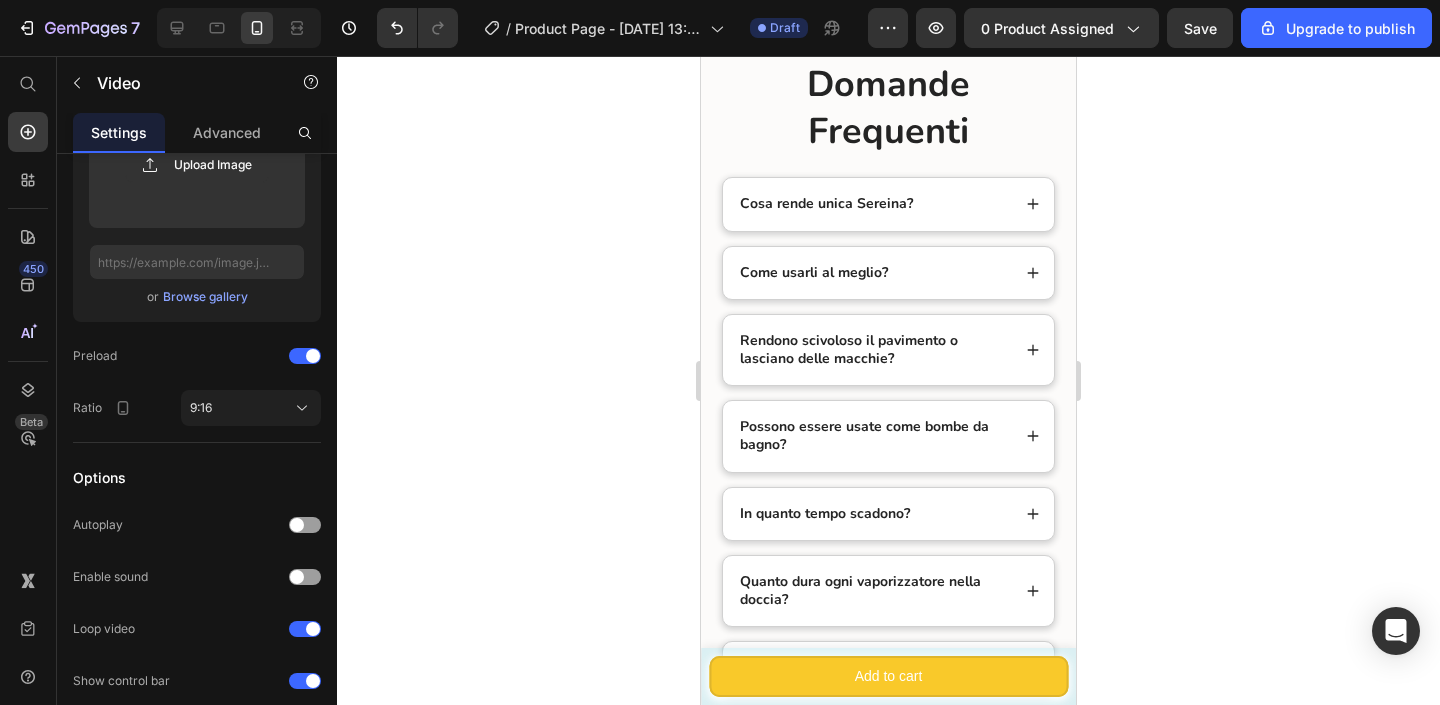 click at bounding box center (801, -547) 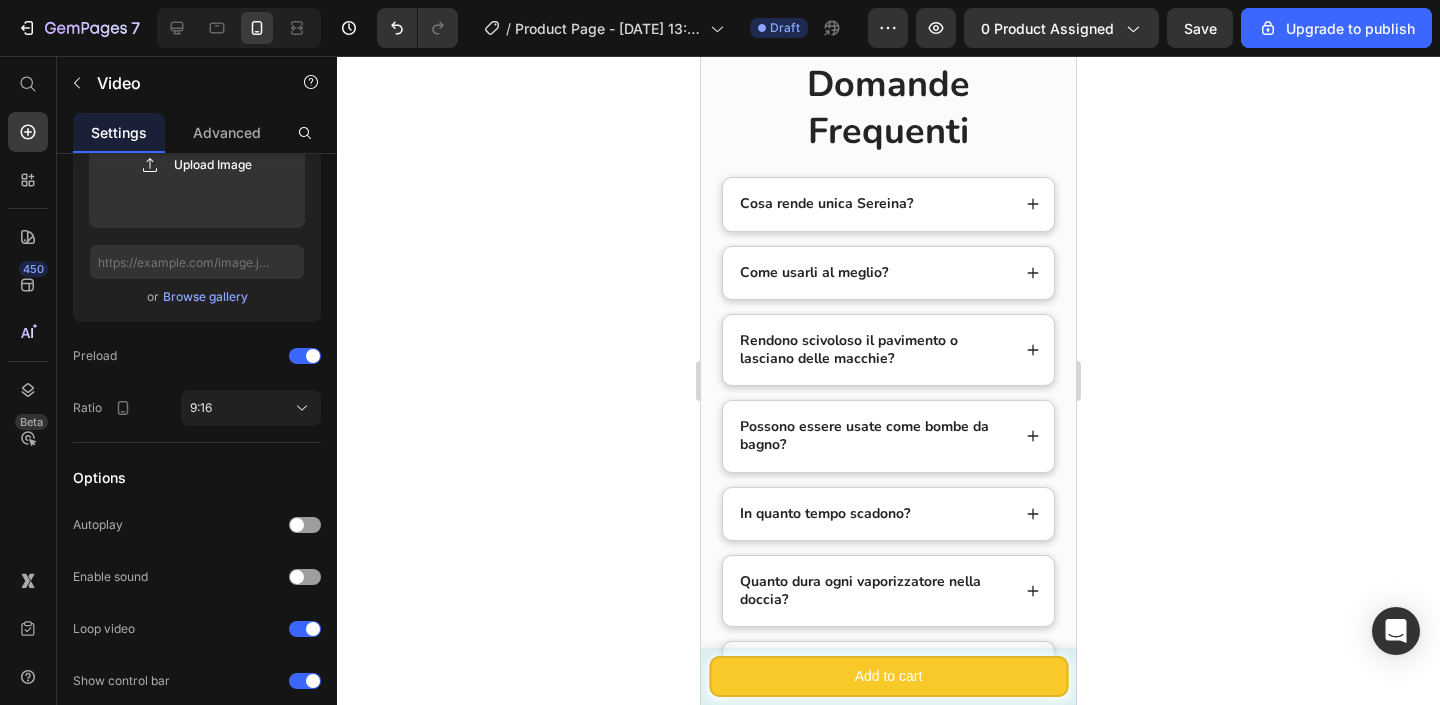 click at bounding box center [977, -547] 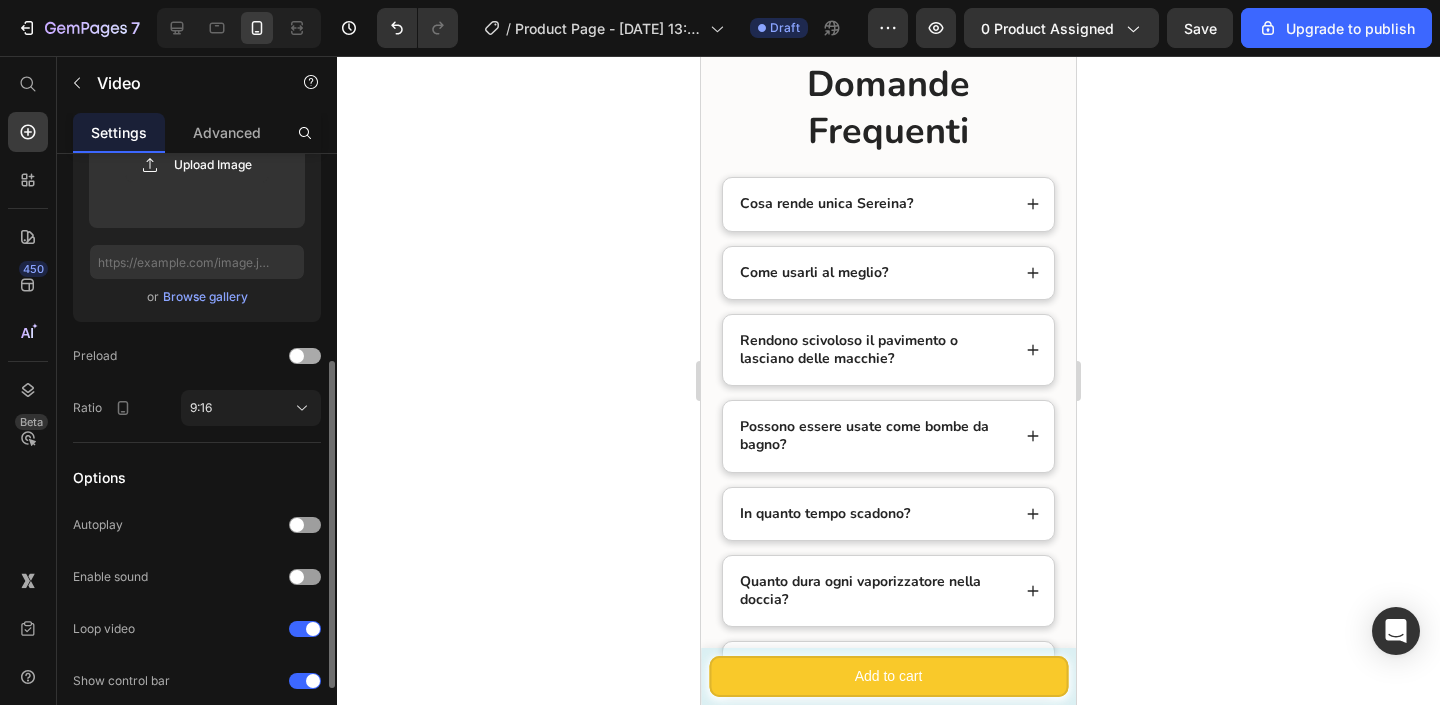click at bounding box center (297, 356) 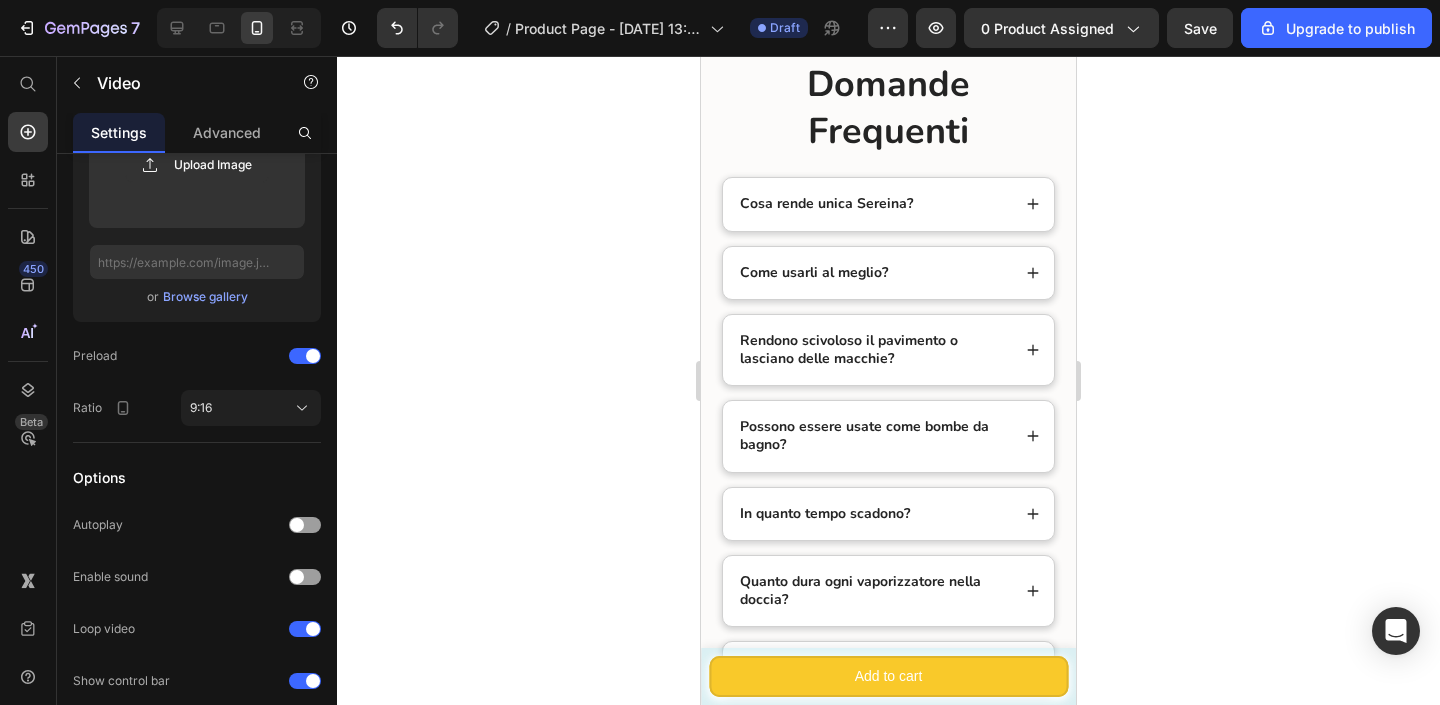 click at bounding box center (977, -249) 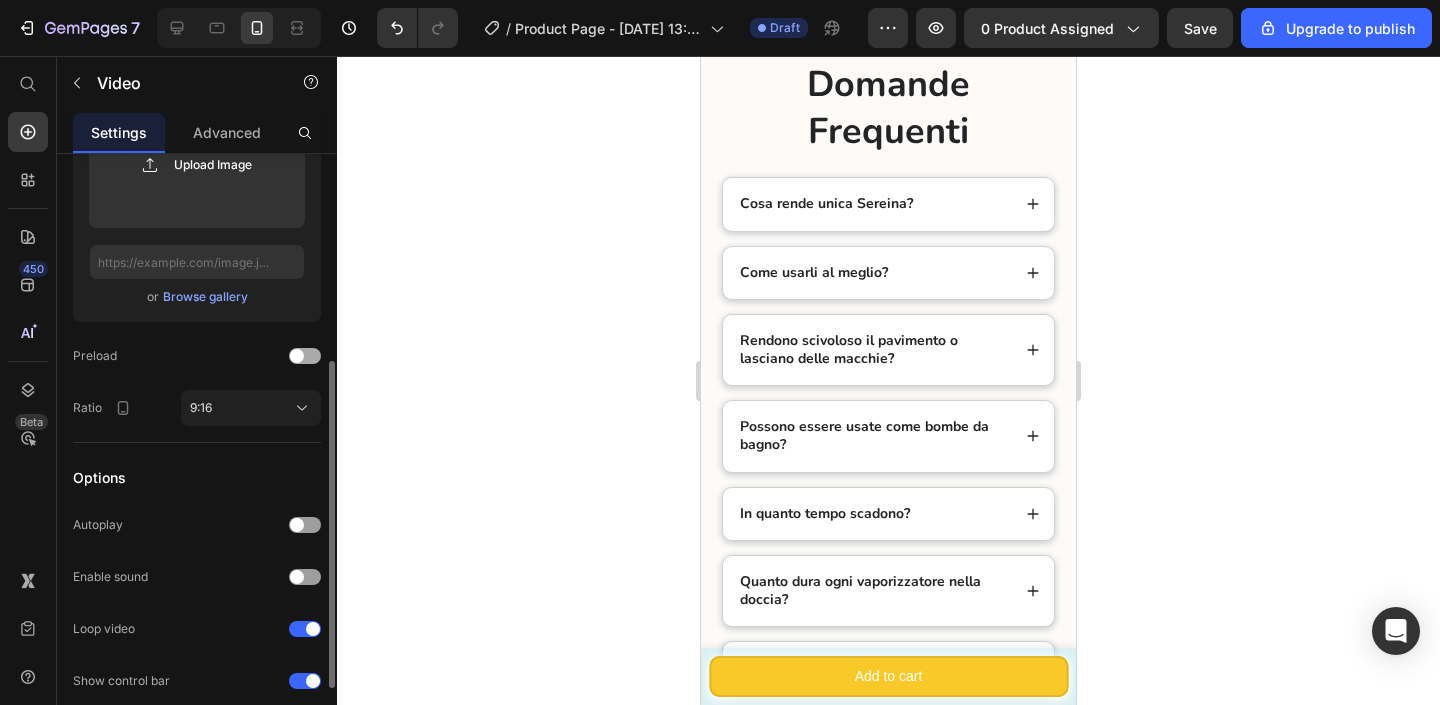 click at bounding box center (297, 356) 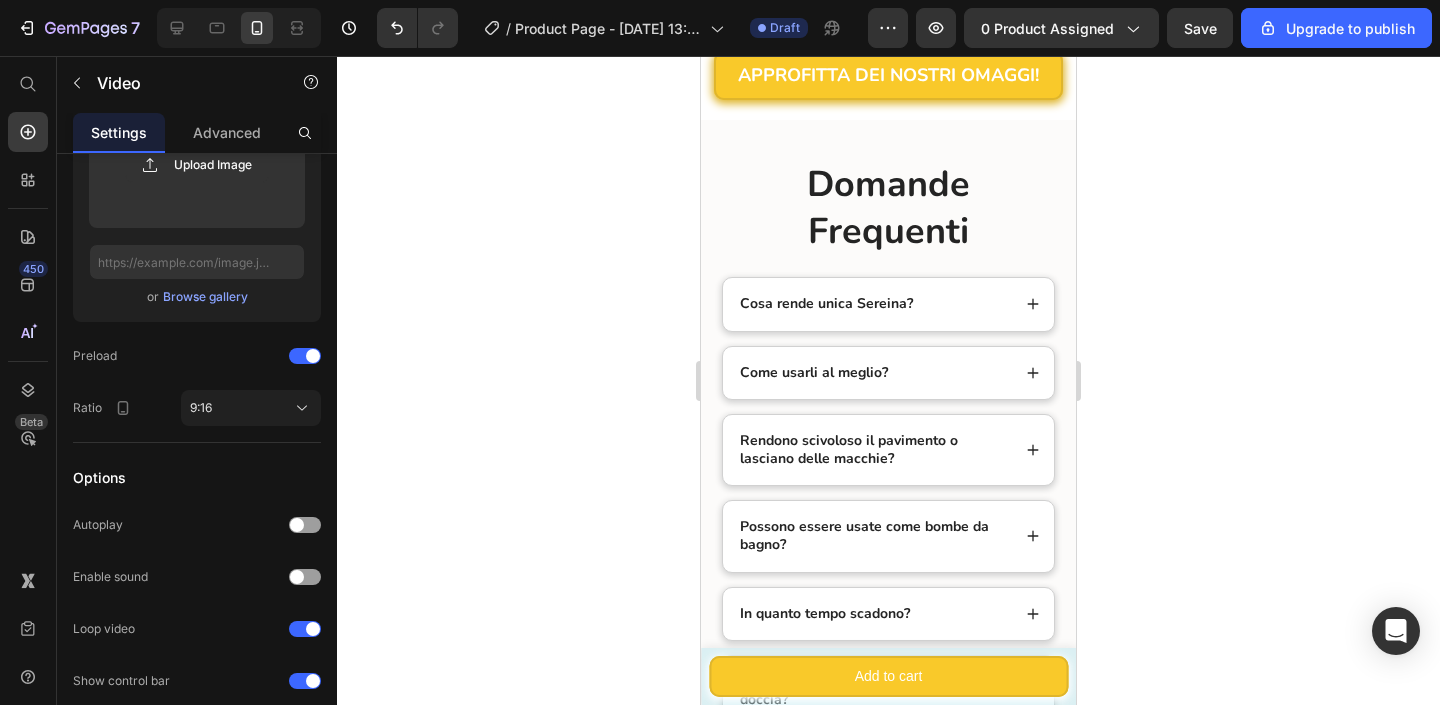 scroll, scrollTop: 8792, scrollLeft: 0, axis: vertical 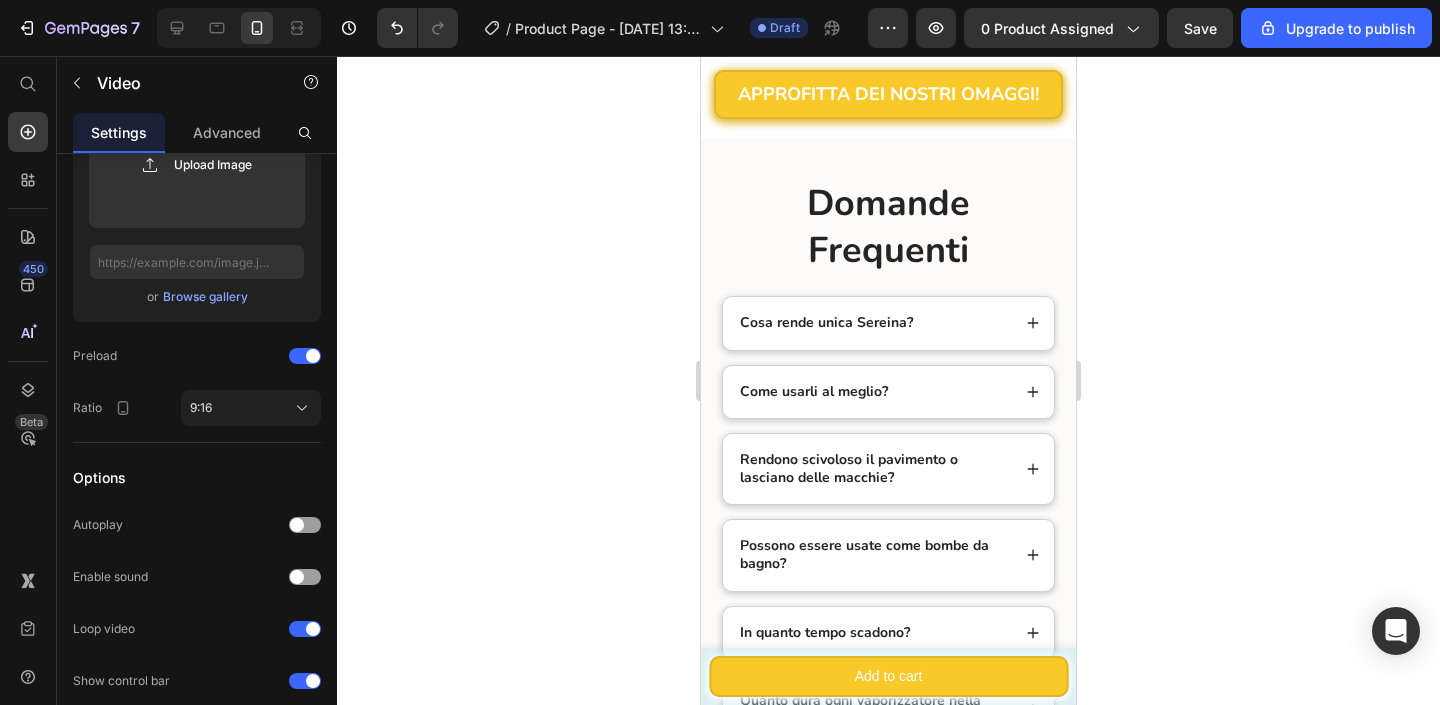 click at bounding box center (801, -428) 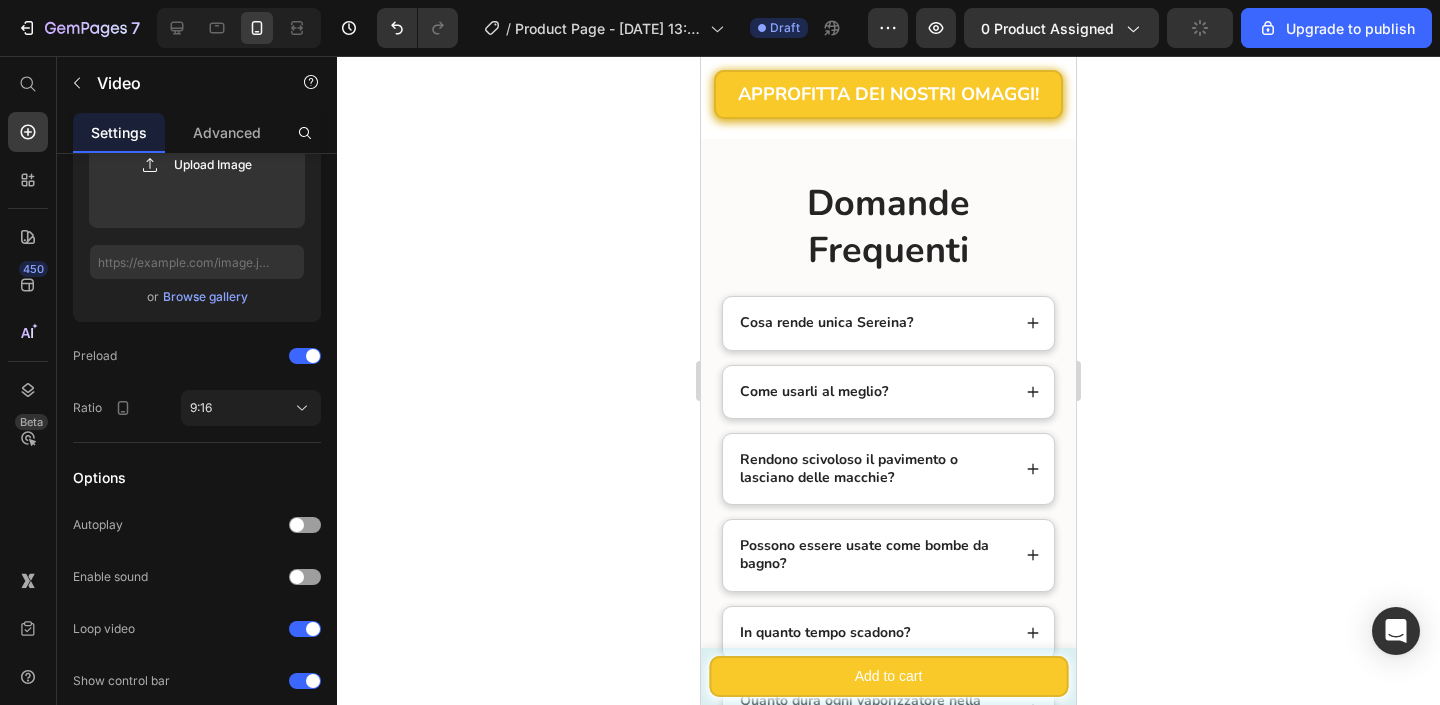 click at bounding box center (801, -130) 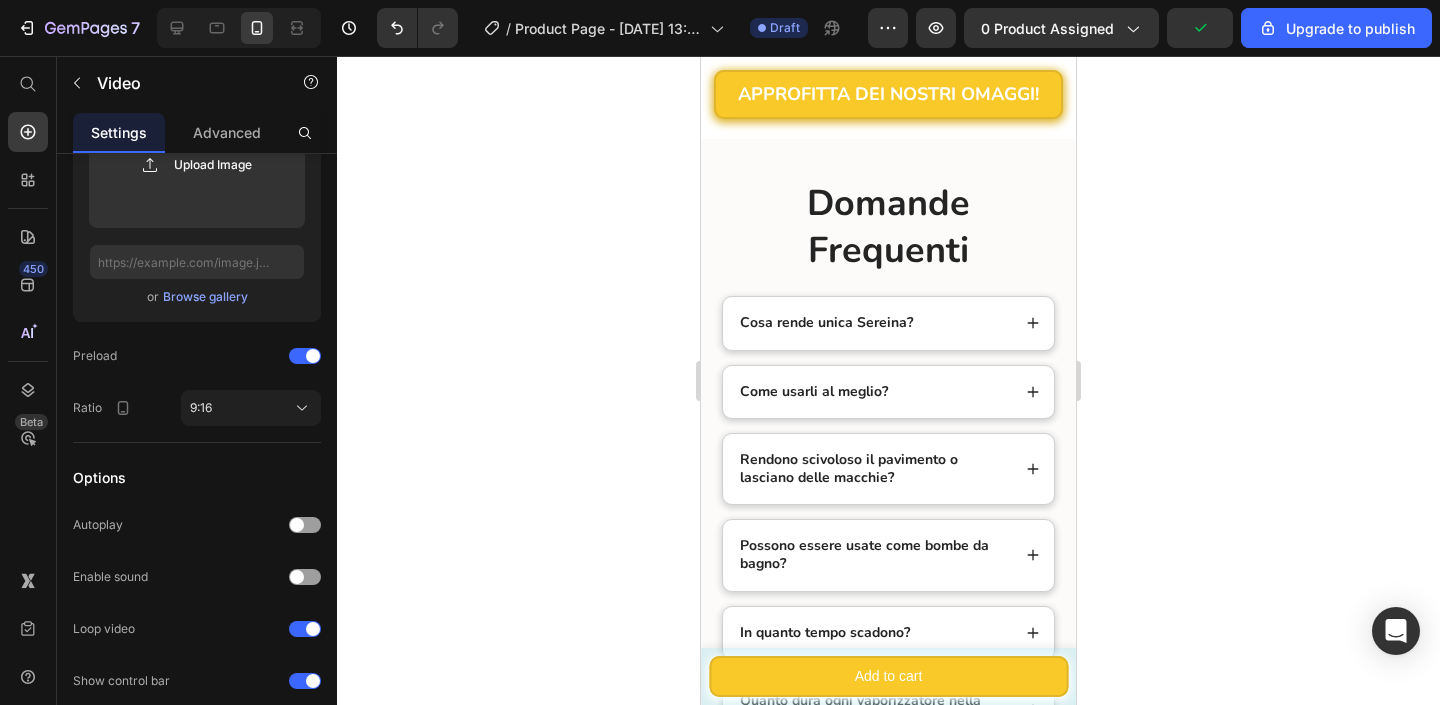 click at bounding box center (977, -130) 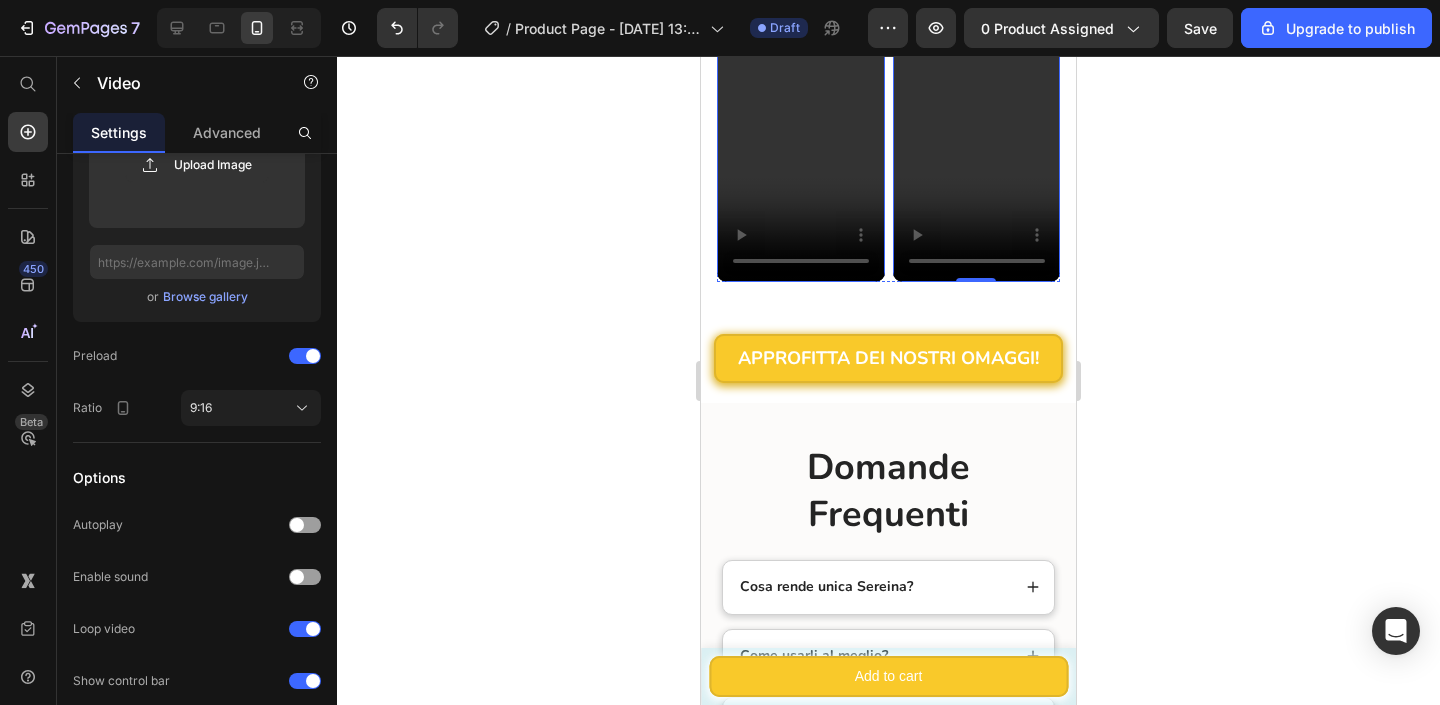 scroll, scrollTop: 8452, scrollLeft: 0, axis: vertical 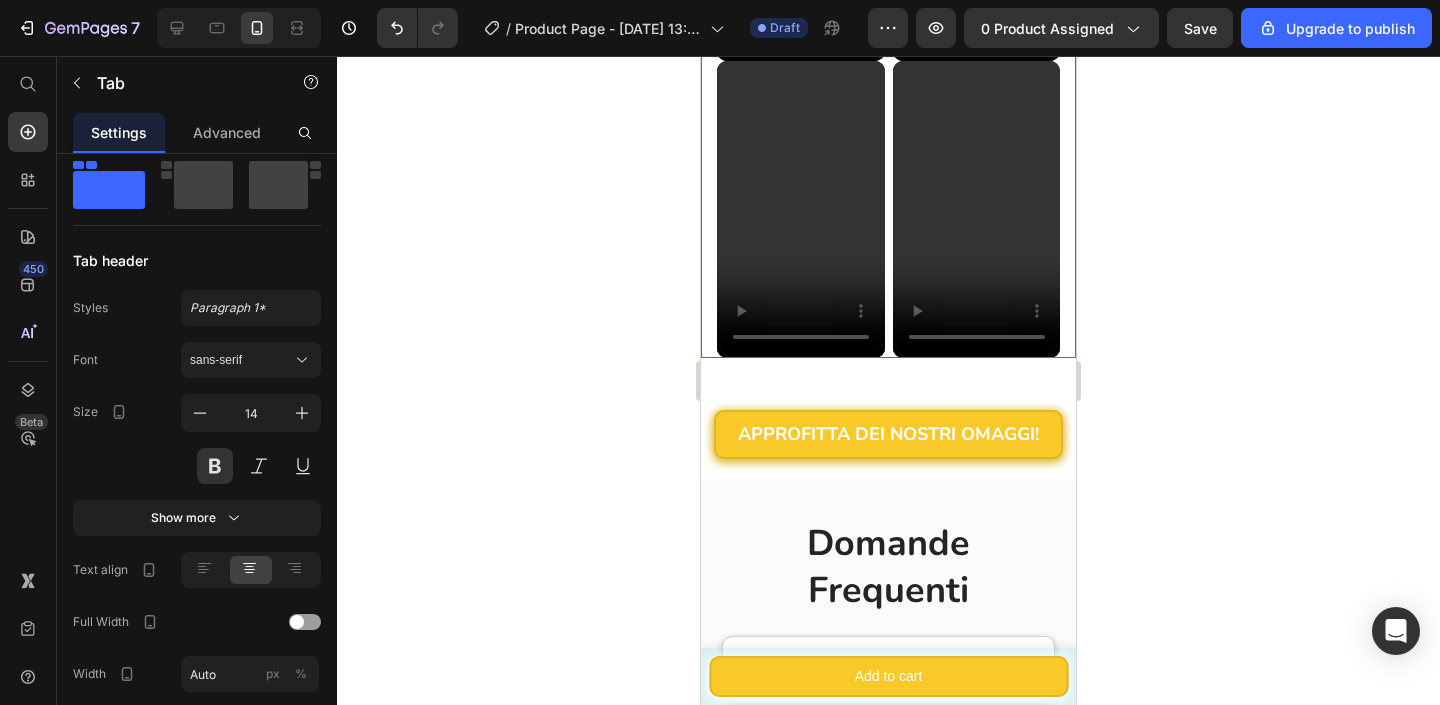 click on "Recensioni Video" at bounding box center (810, -279) 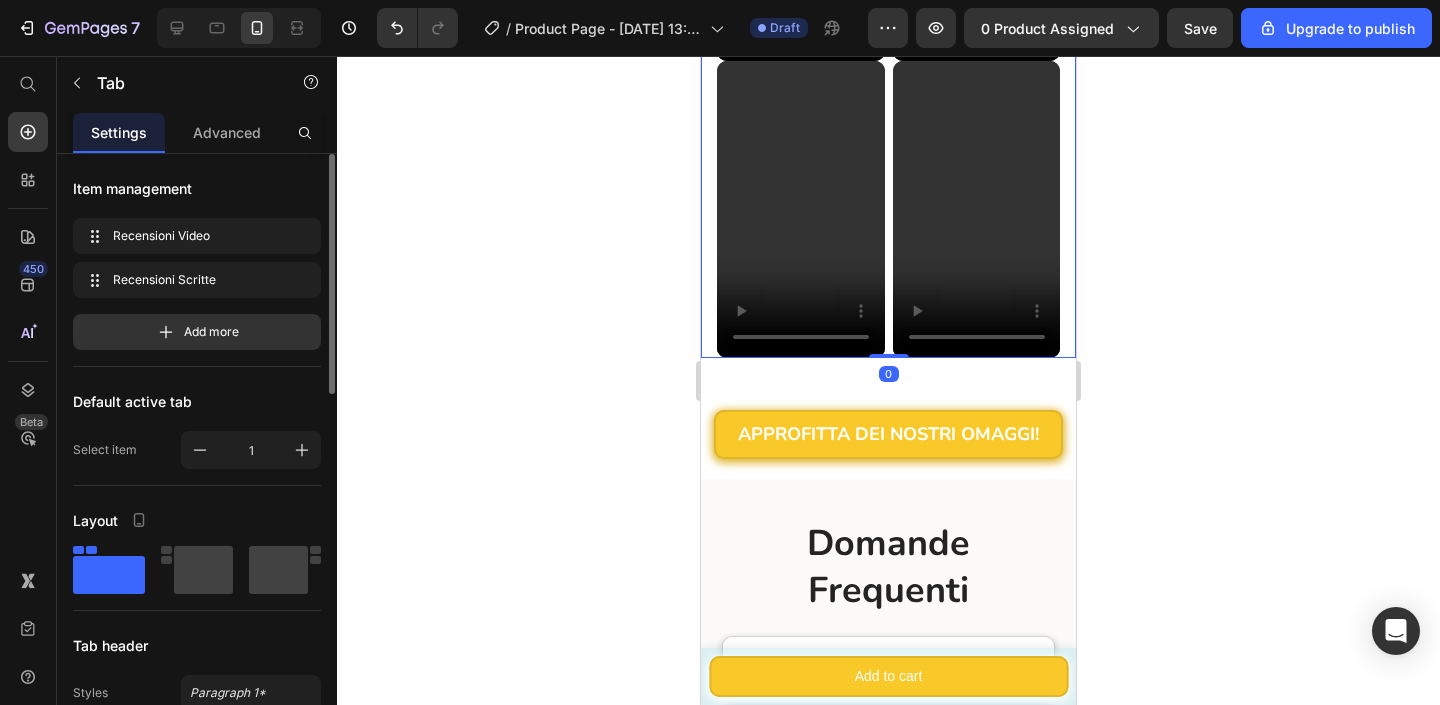 click on "Recensioni Scritte" at bounding box center [965, -279] 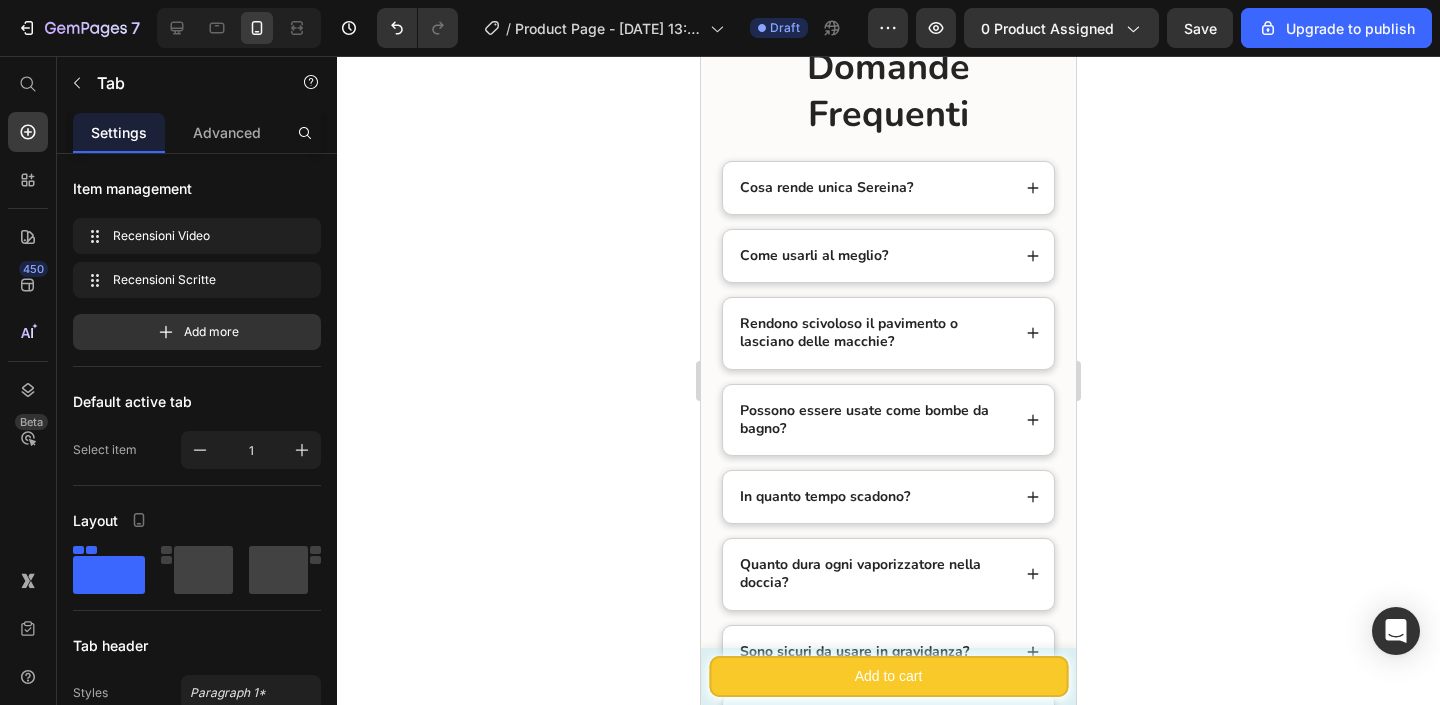 click on "Recensioni Video" at bounding box center [810, -279] 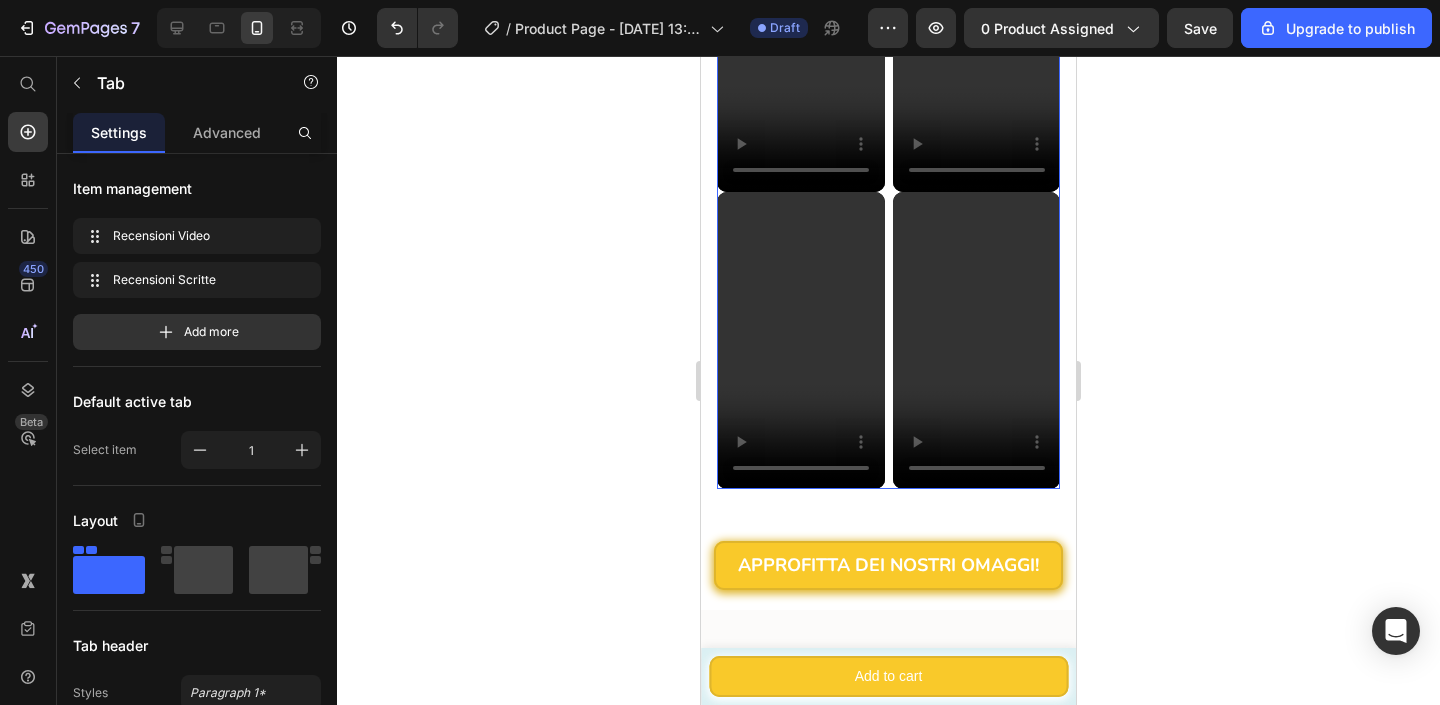 scroll, scrollTop: 8622, scrollLeft: 0, axis: vertical 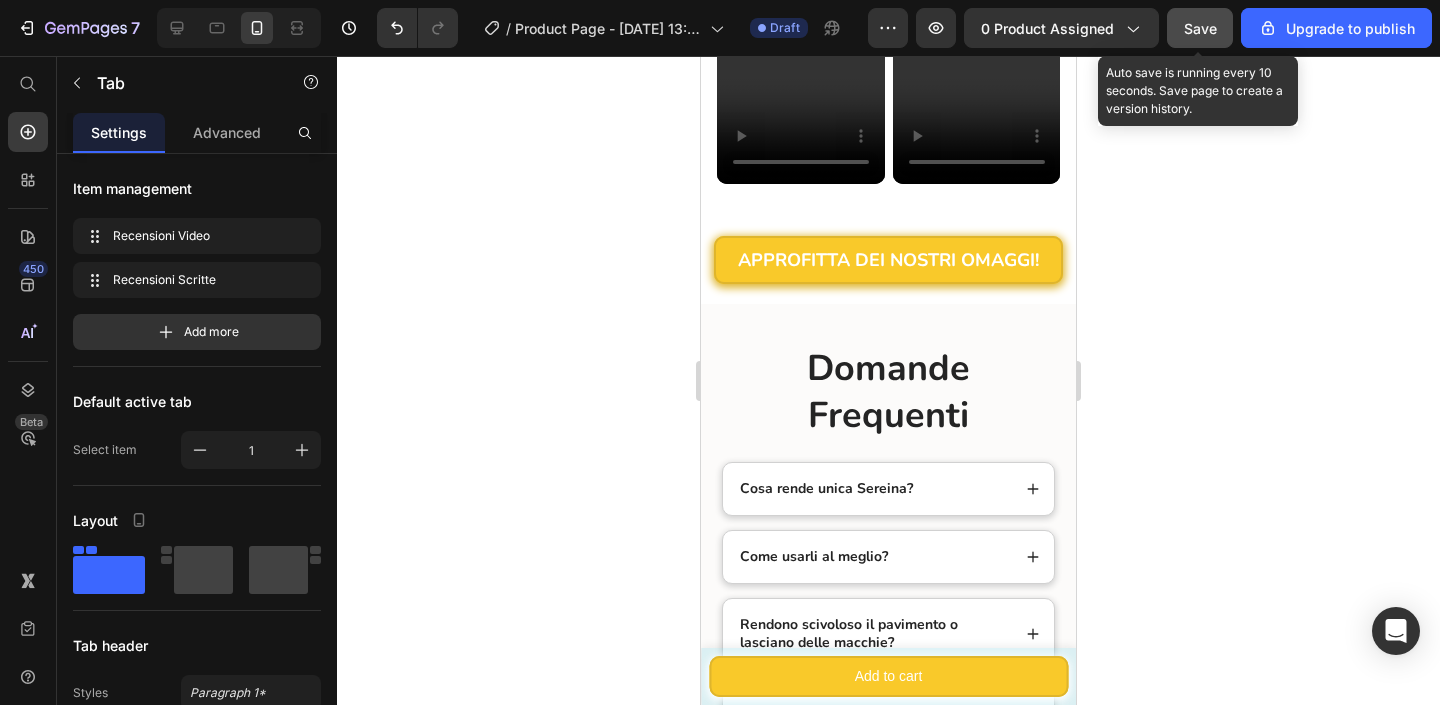 click on "Save" 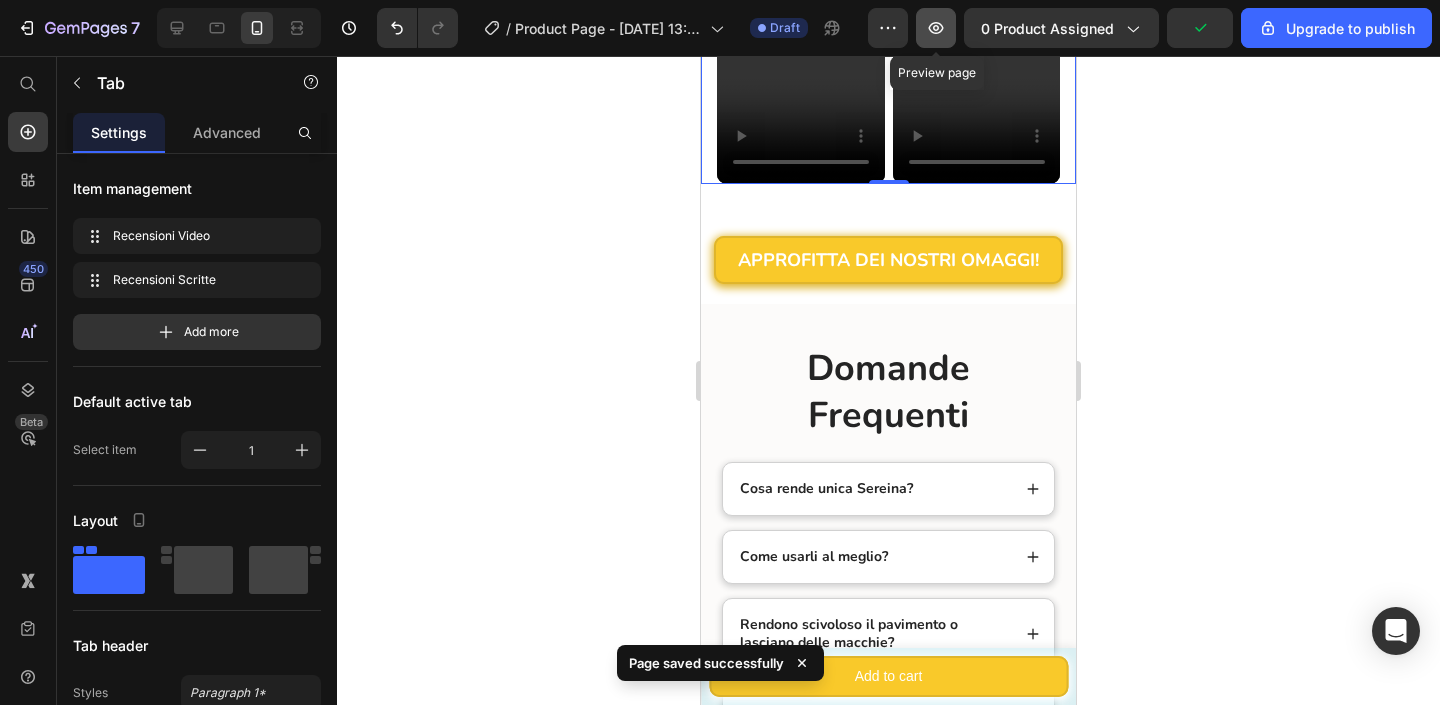 click 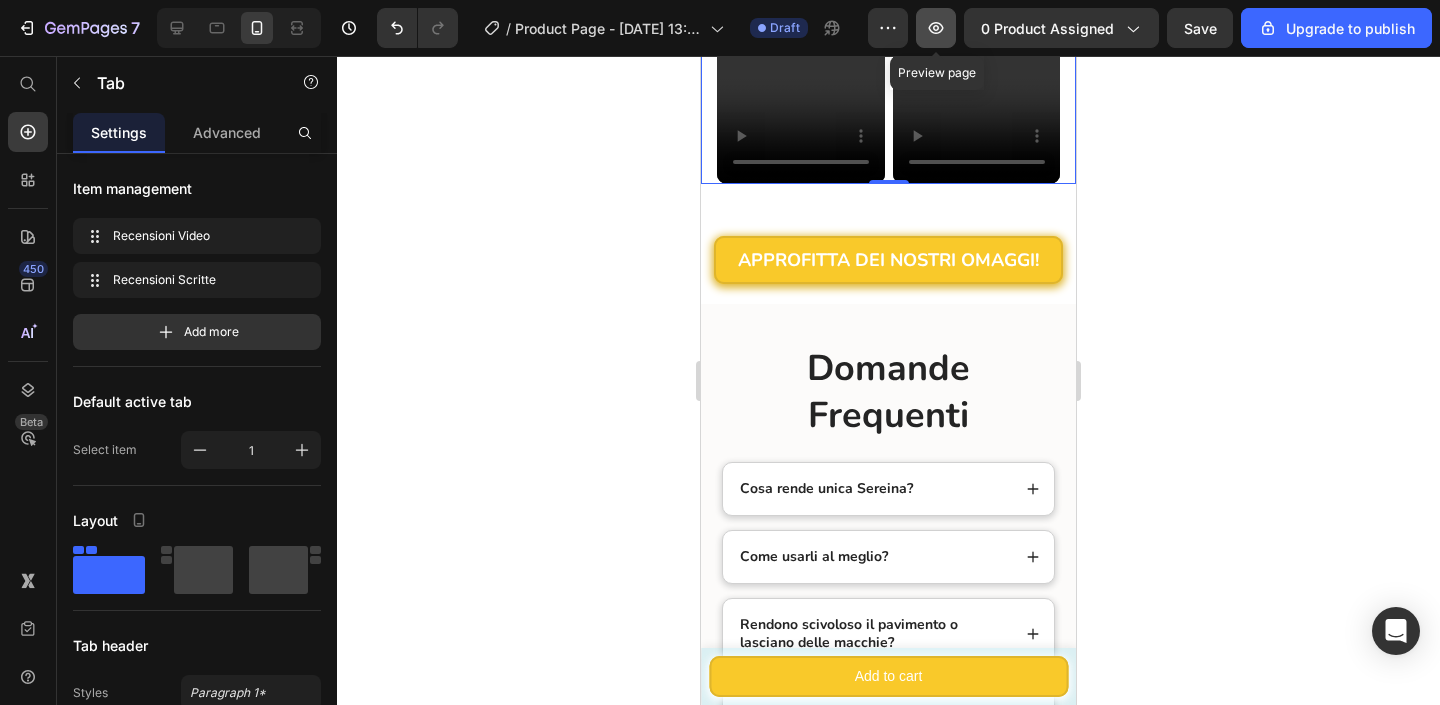 click 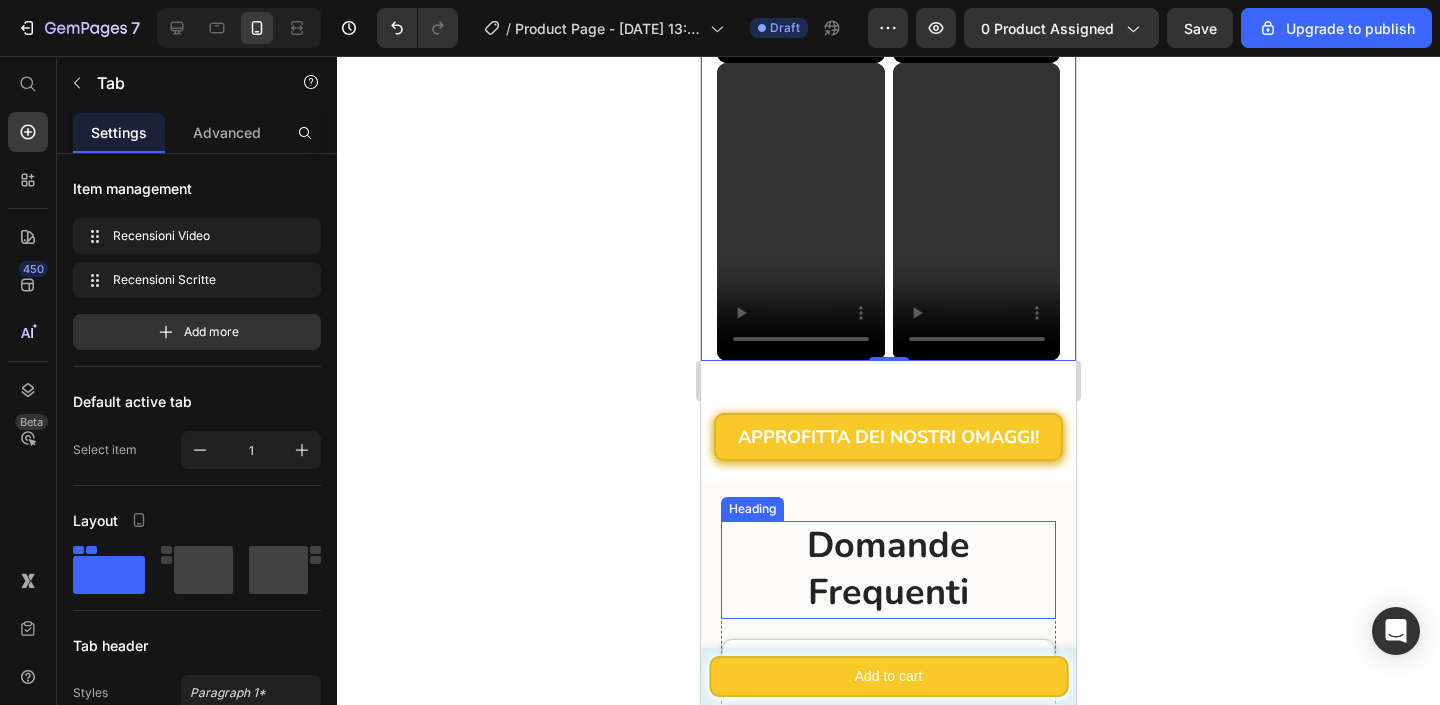 scroll, scrollTop: 8449, scrollLeft: 0, axis: vertical 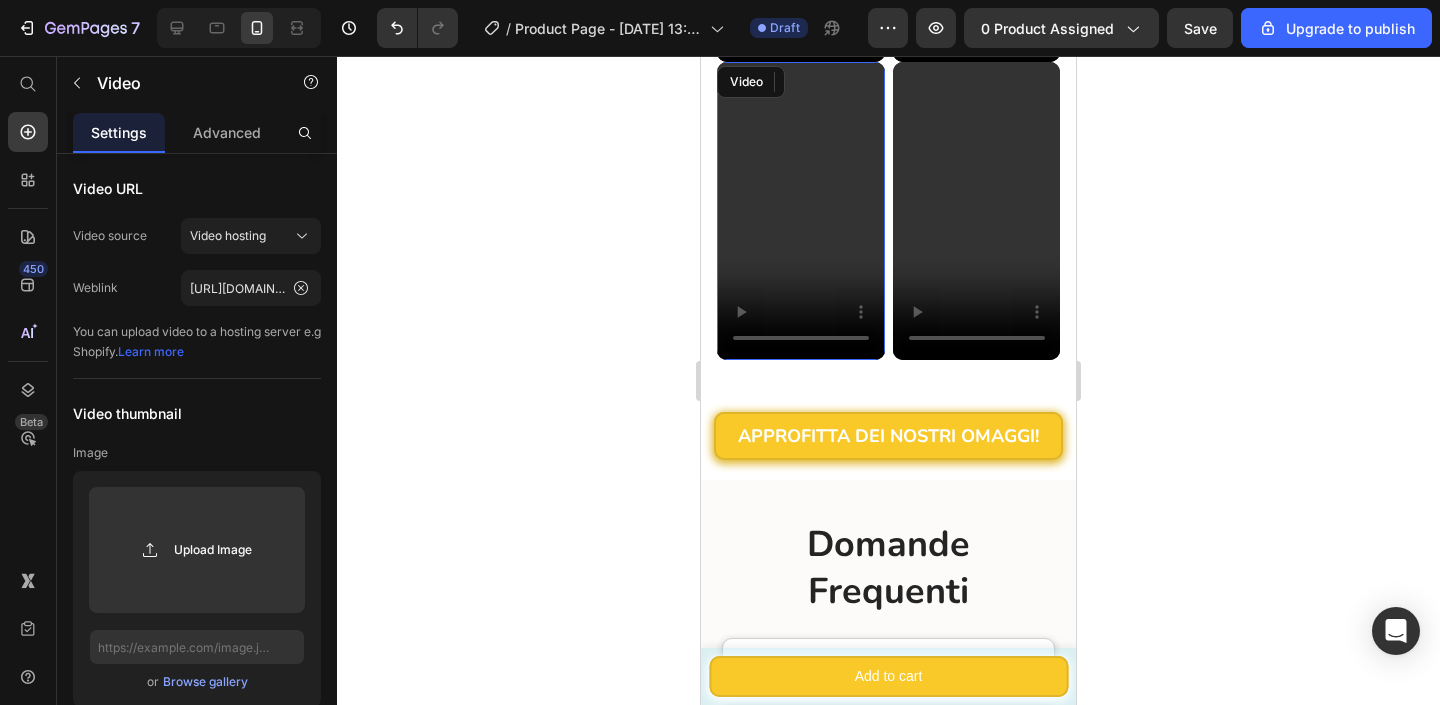 click at bounding box center (801, 211) 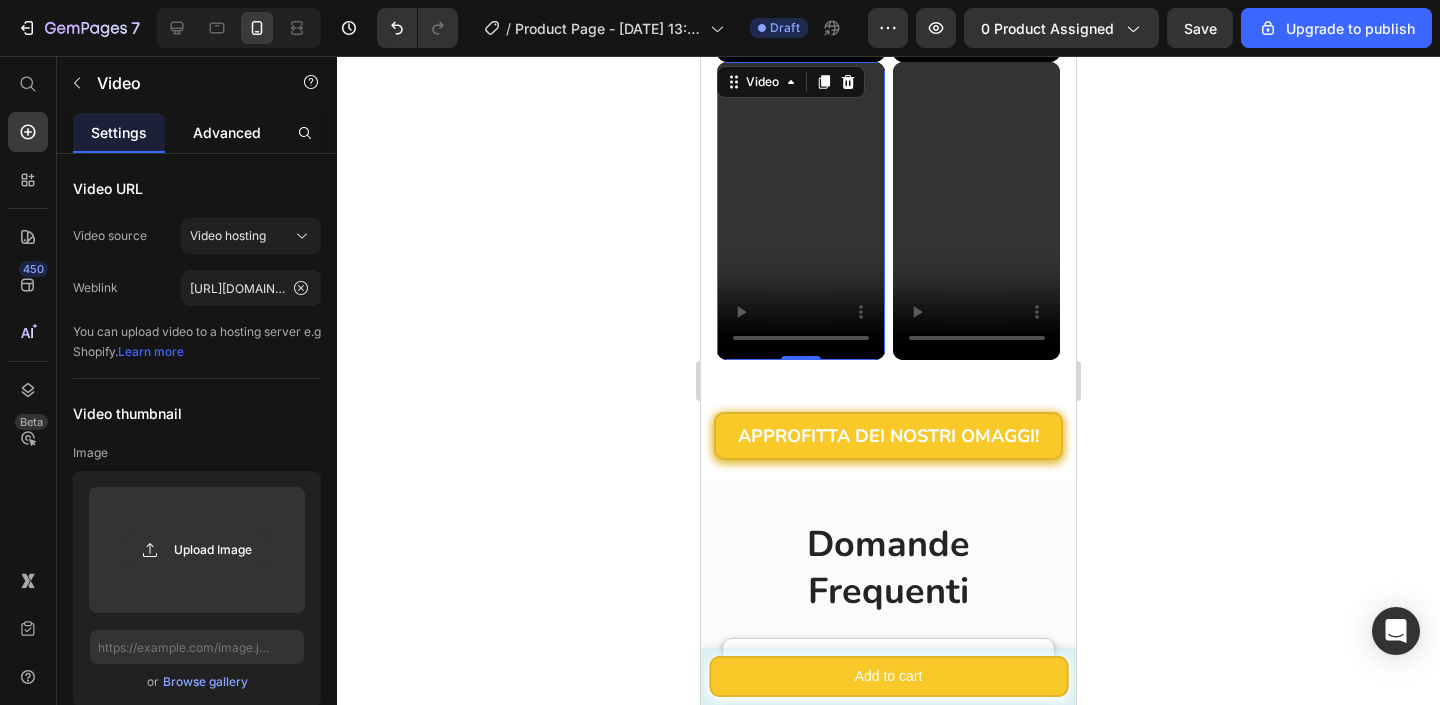 click on "Advanced" at bounding box center [227, 132] 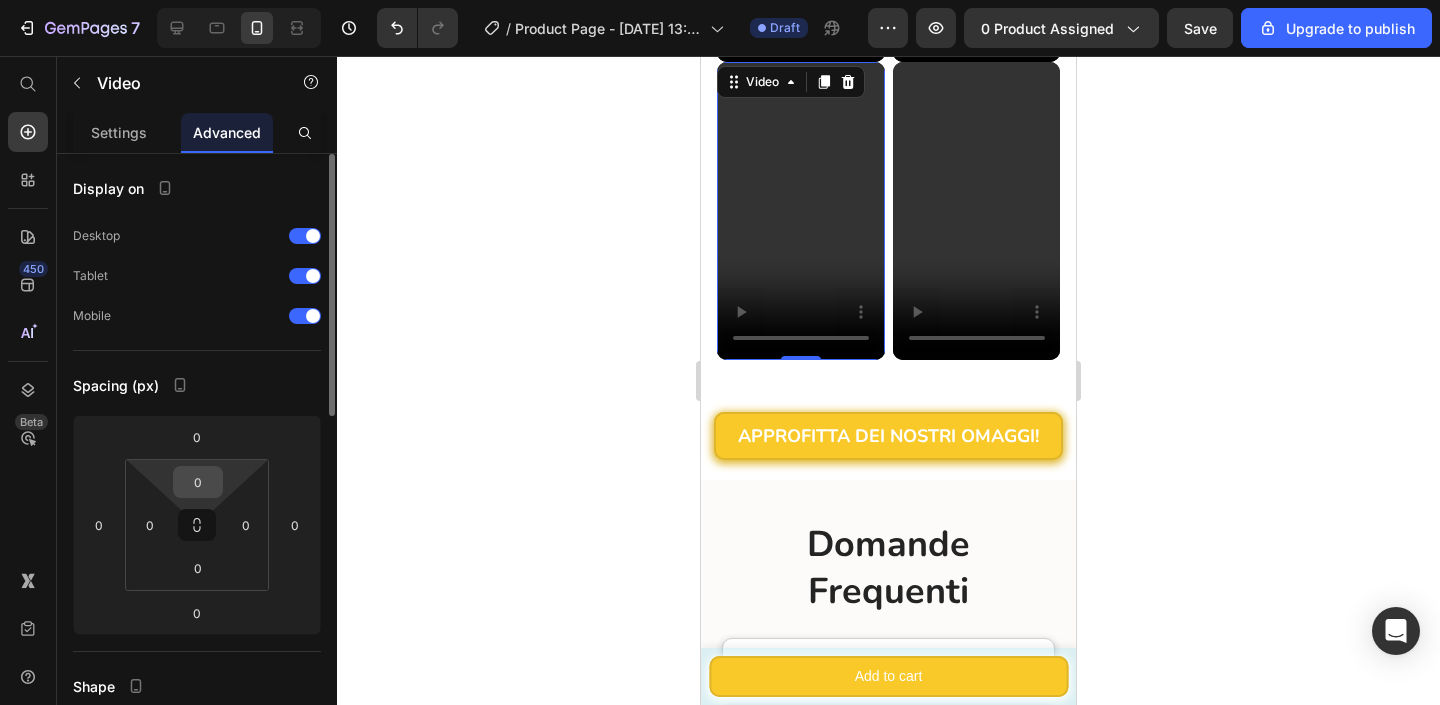 click on "0" at bounding box center [198, 482] 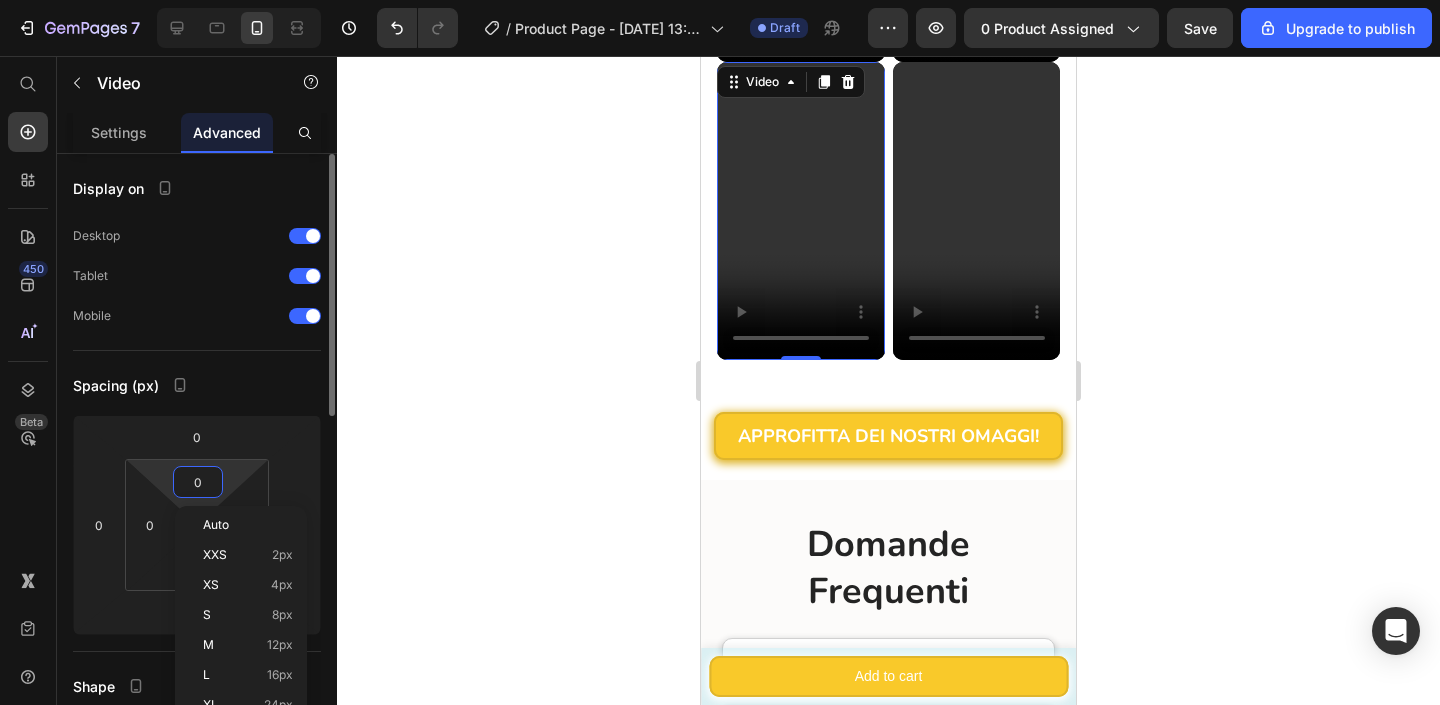 type on "8" 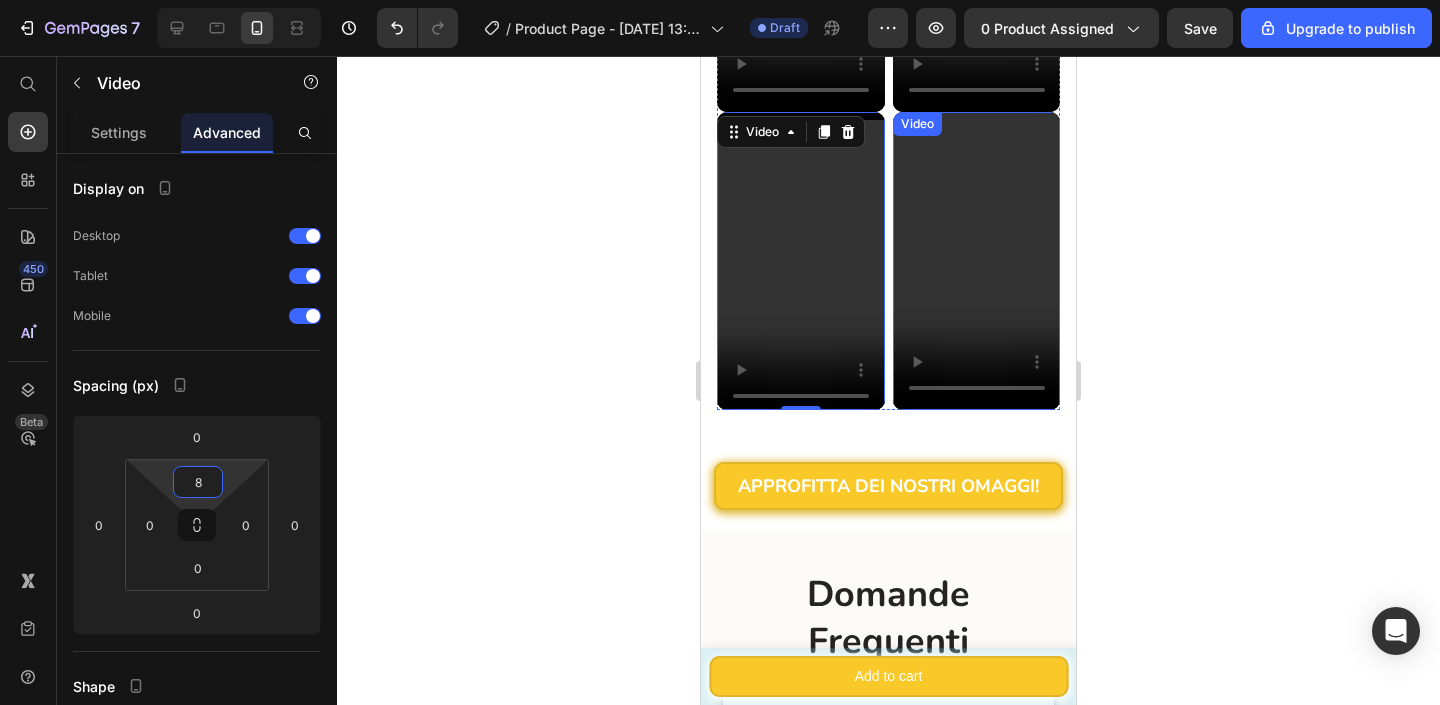 scroll, scrollTop: 8375, scrollLeft: 0, axis: vertical 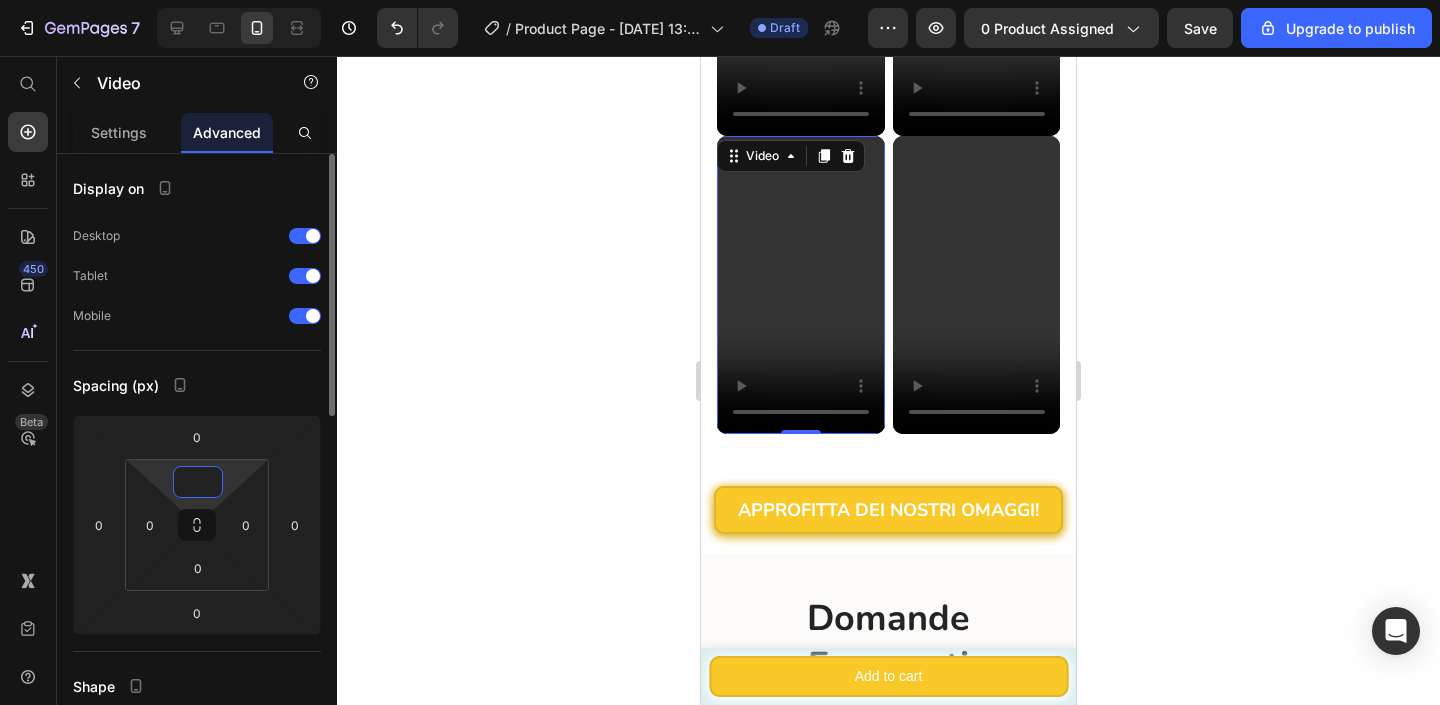 type on "0" 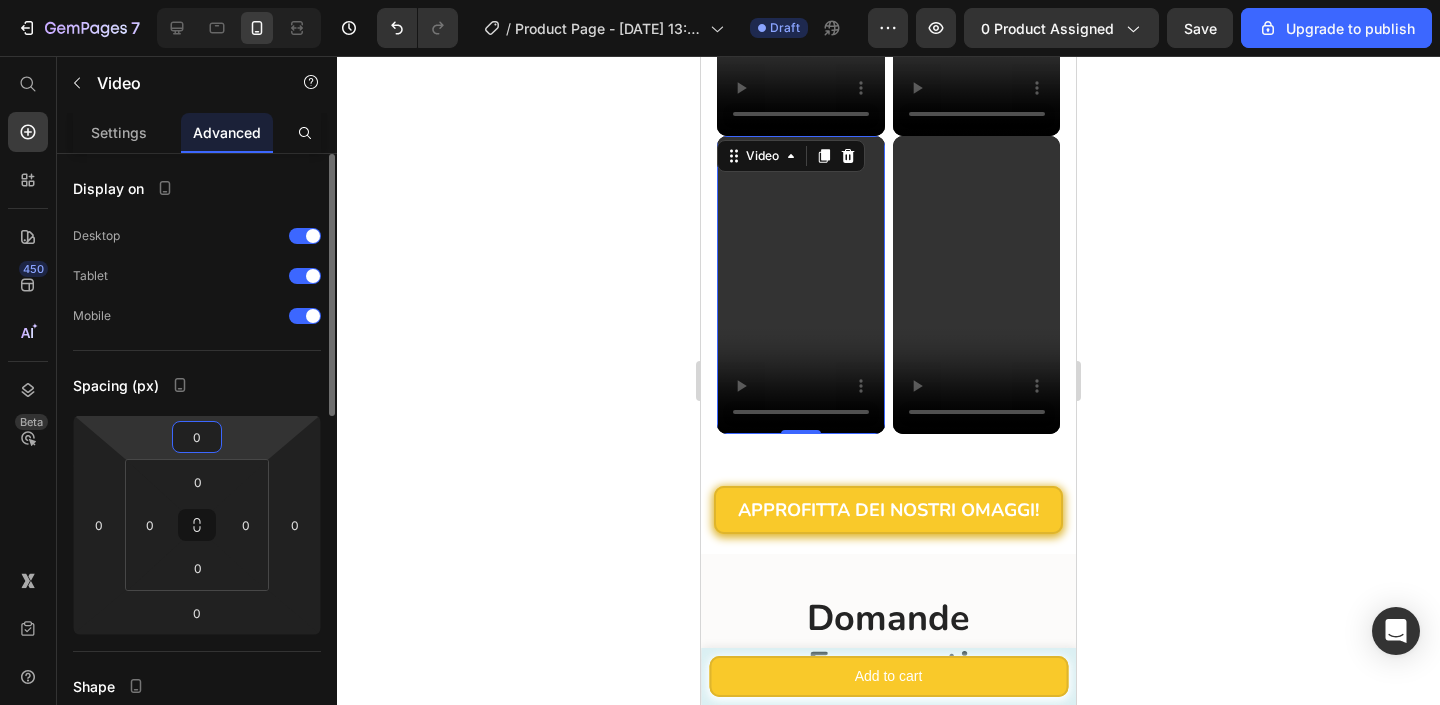 click on "0" at bounding box center (197, 437) 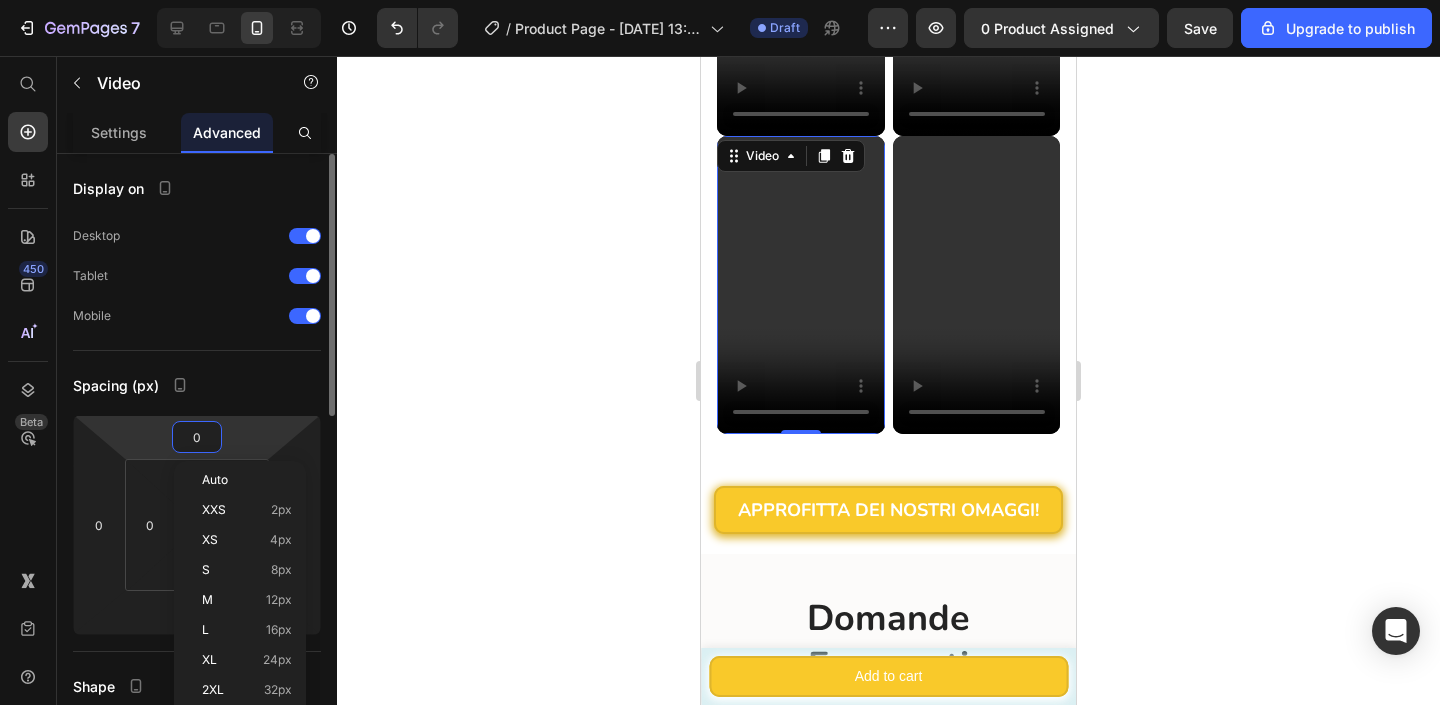 type on "8" 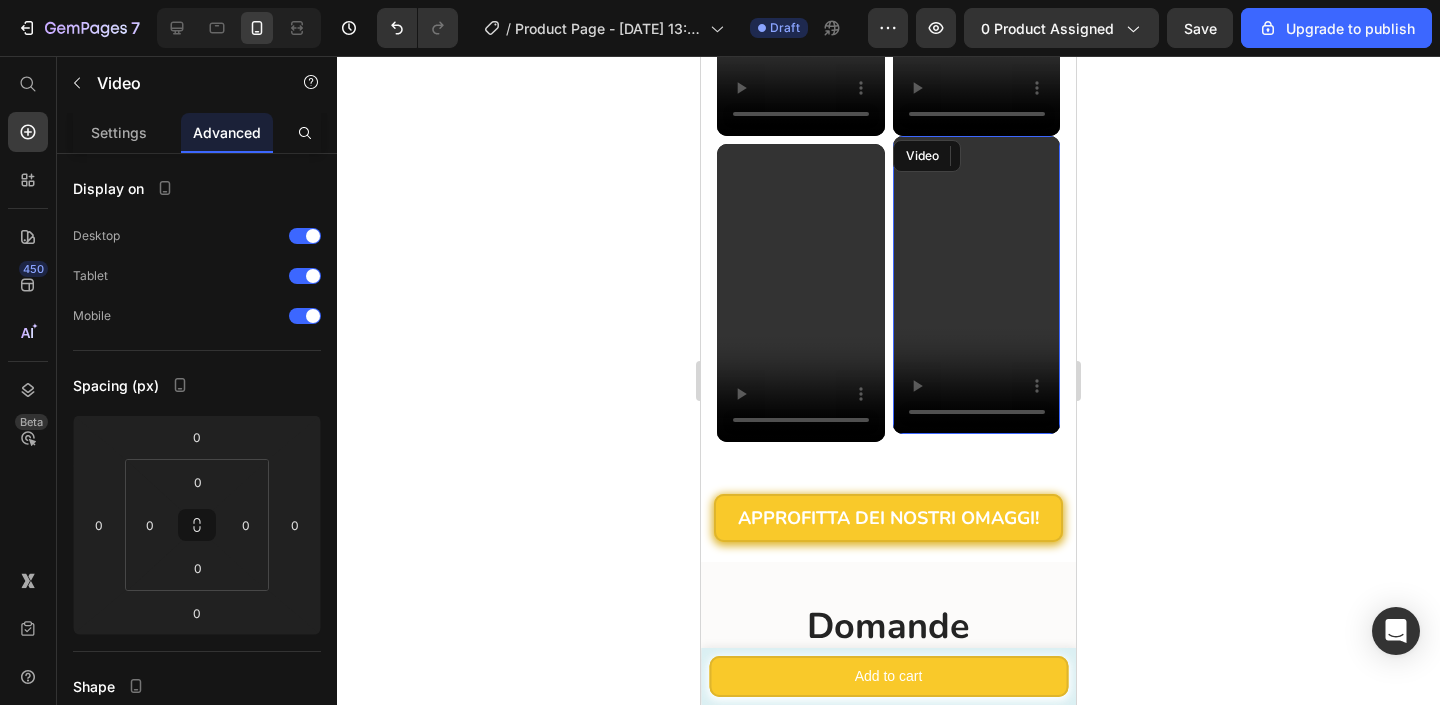 click at bounding box center (977, 285) 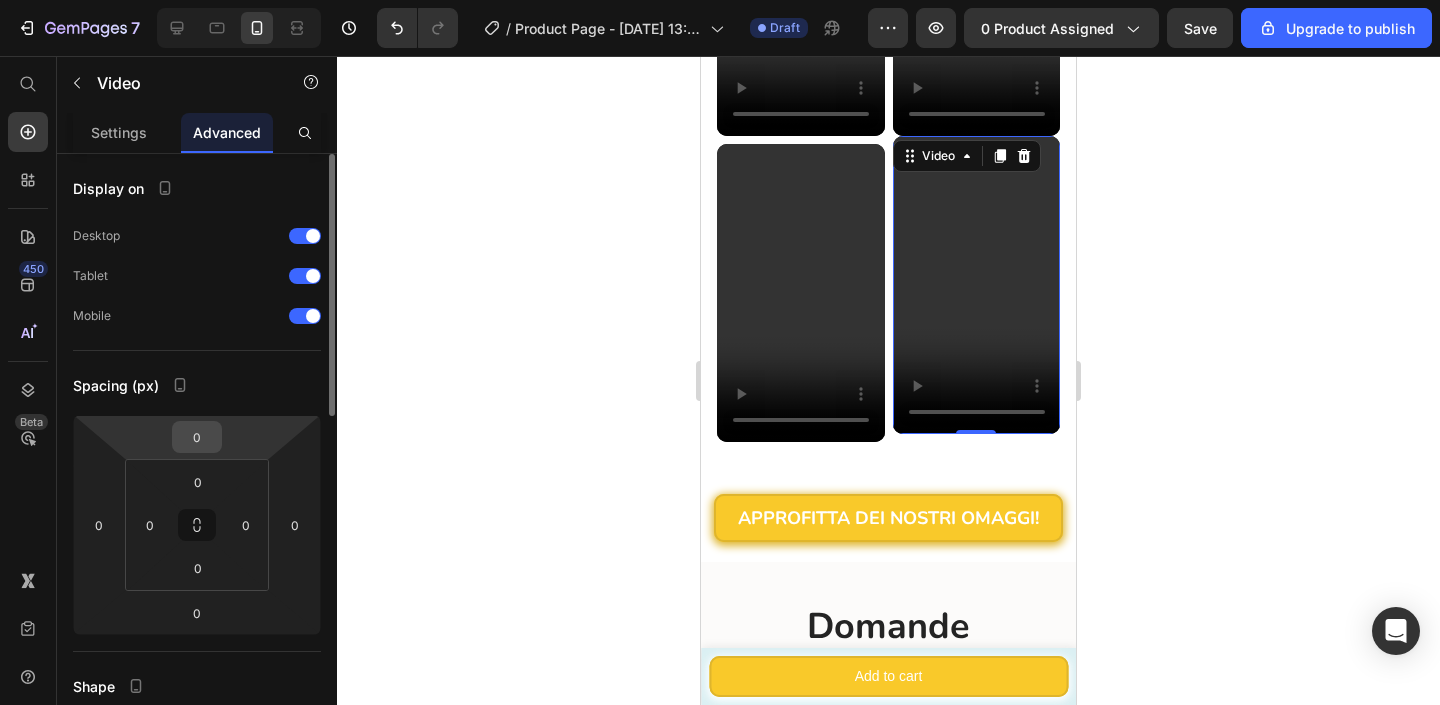 click on "0" at bounding box center [197, 437] 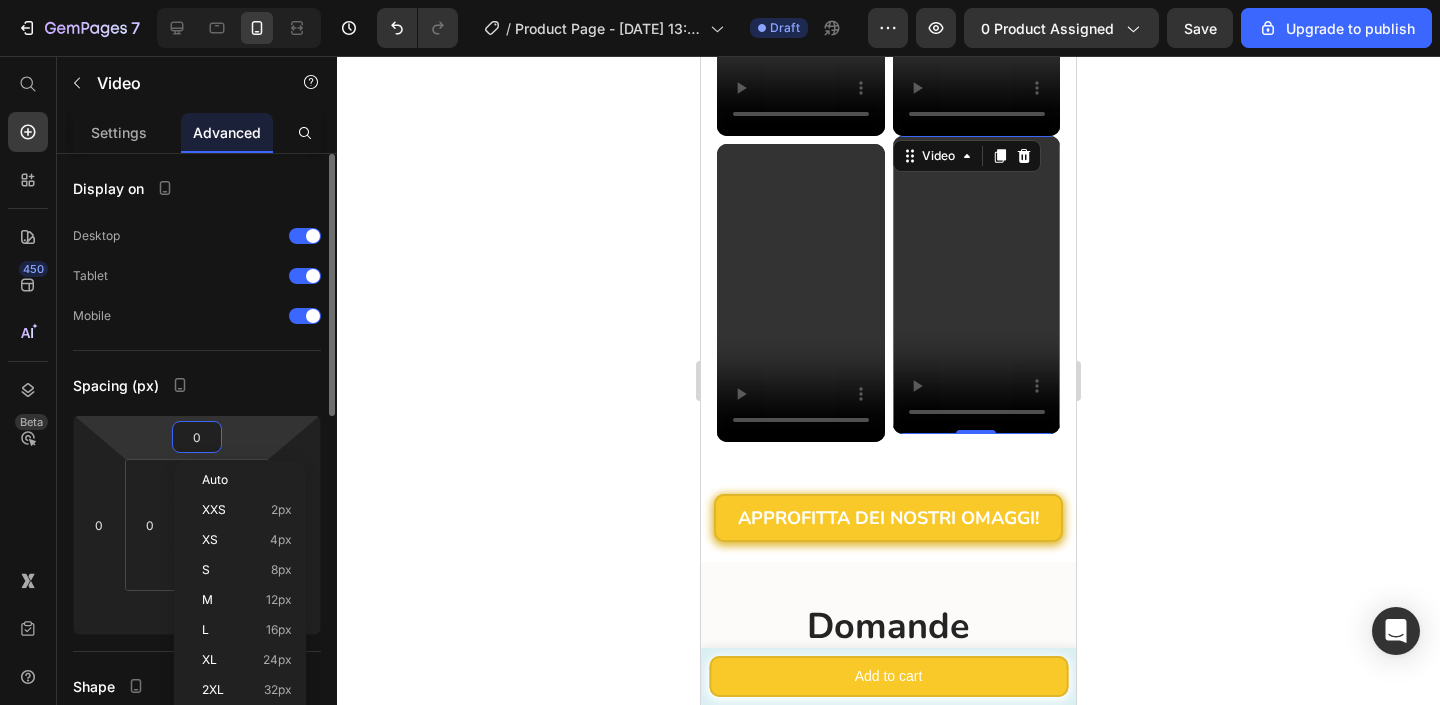 type on "8" 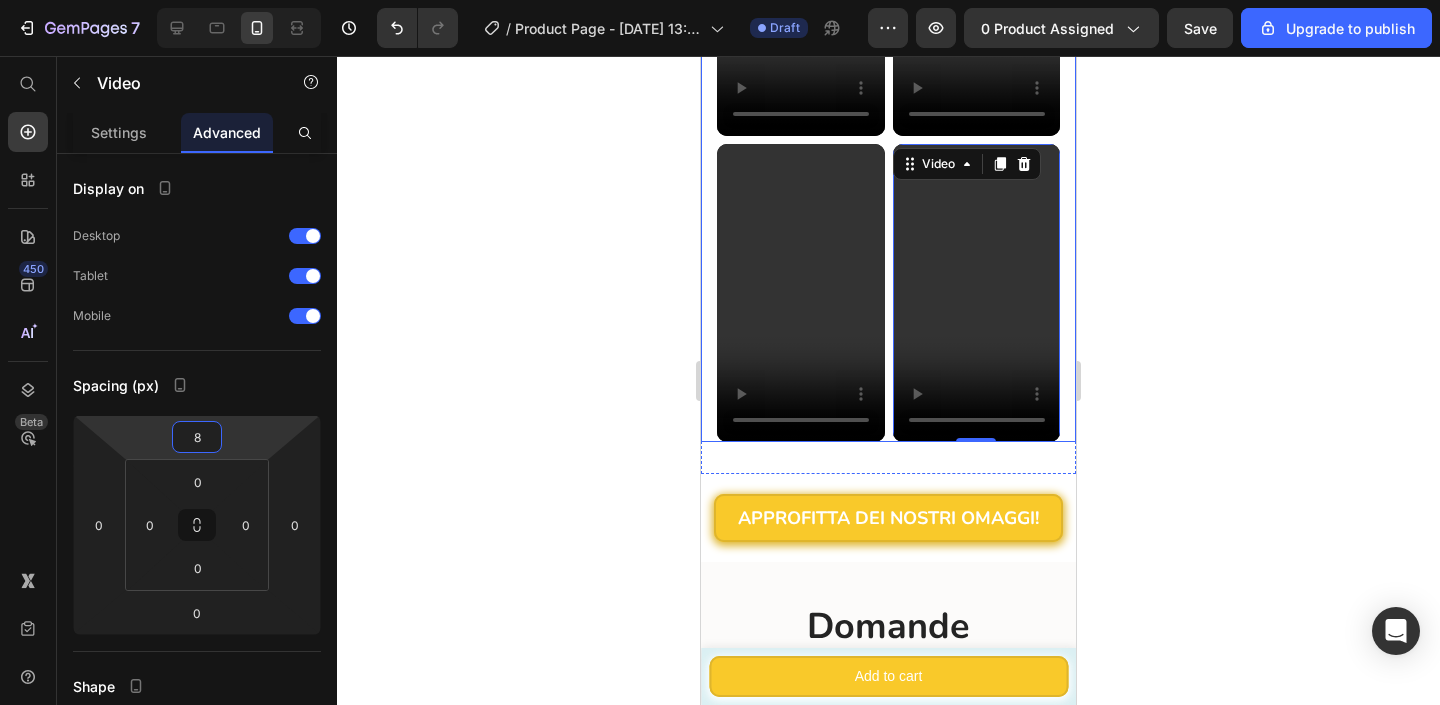 click 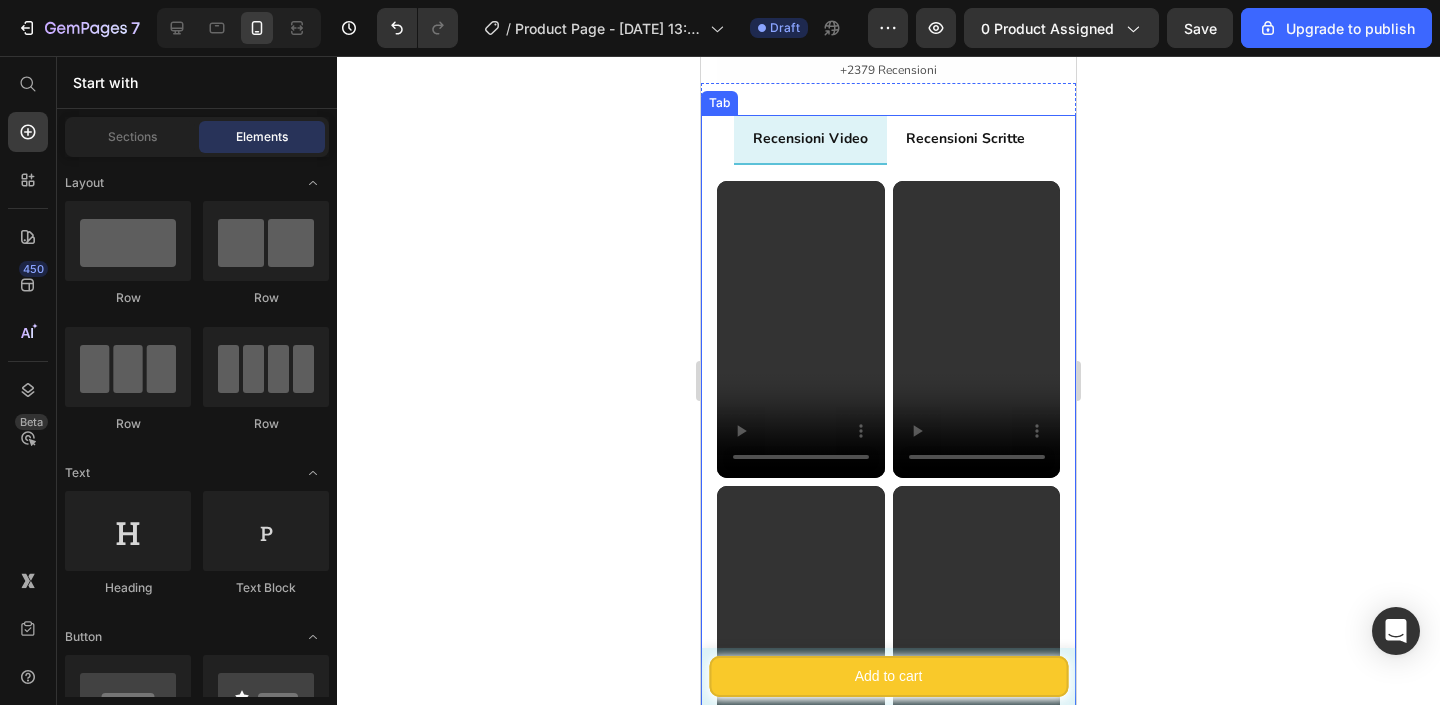 scroll, scrollTop: 8663, scrollLeft: 0, axis: vertical 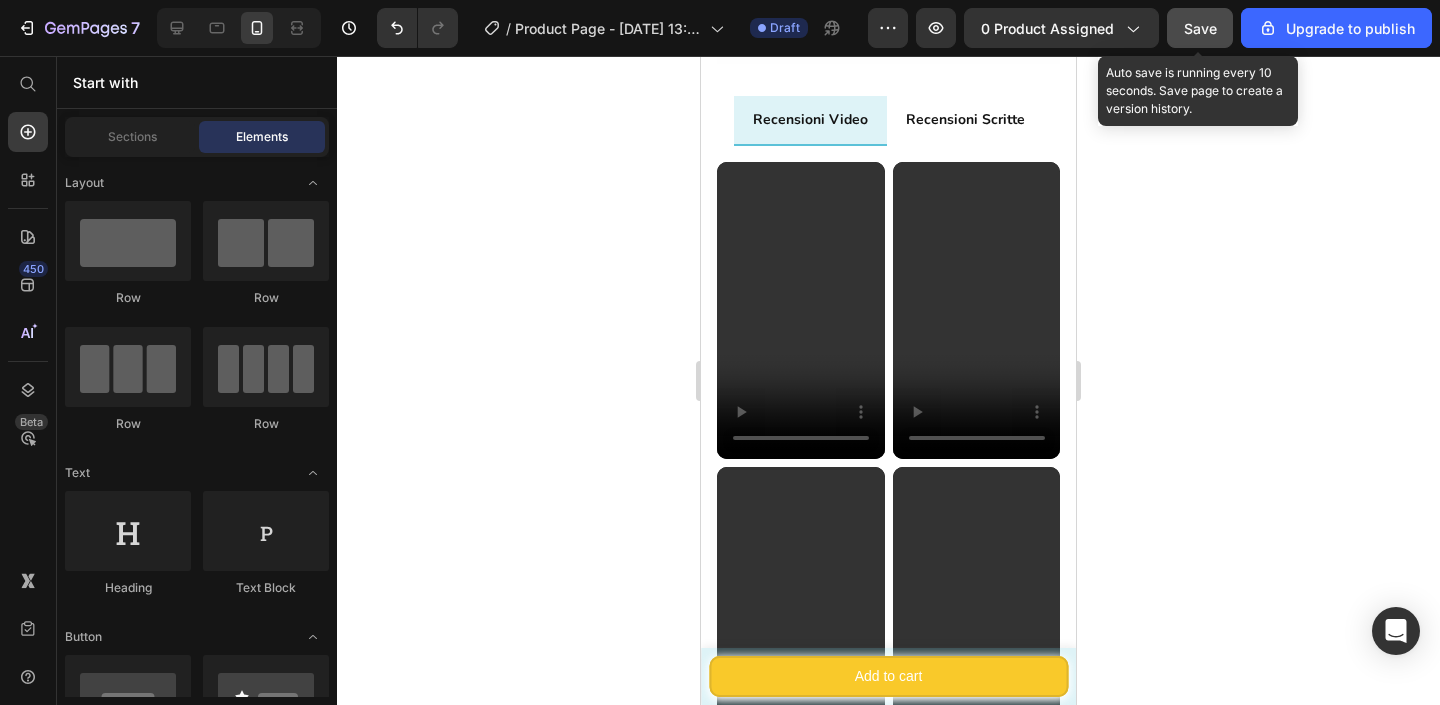 click on "Save" at bounding box center (1200, 28) 